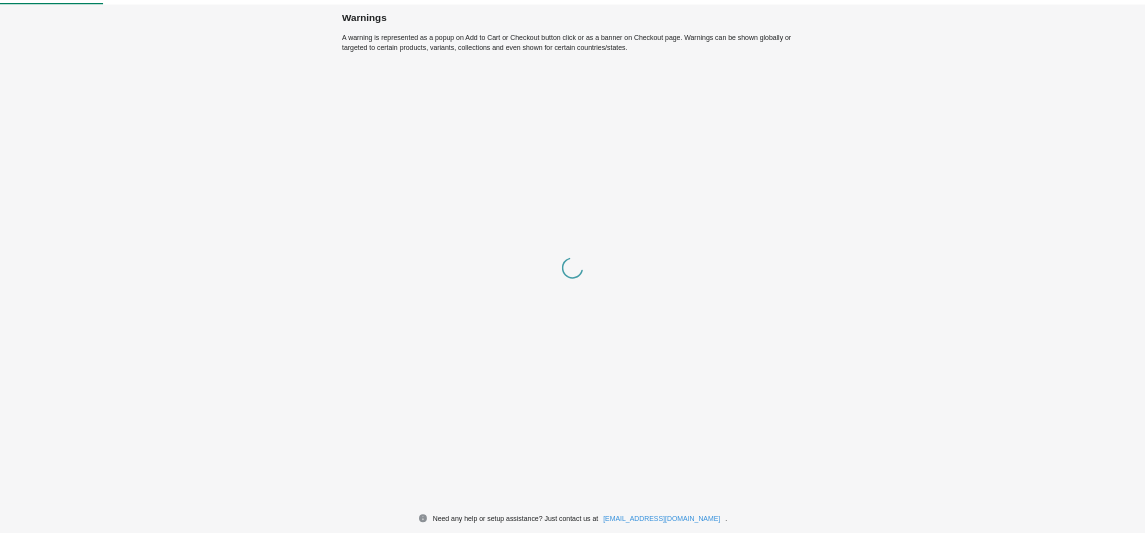 scroll, scrollTop: 0, scrollLeft: 0, axis: both 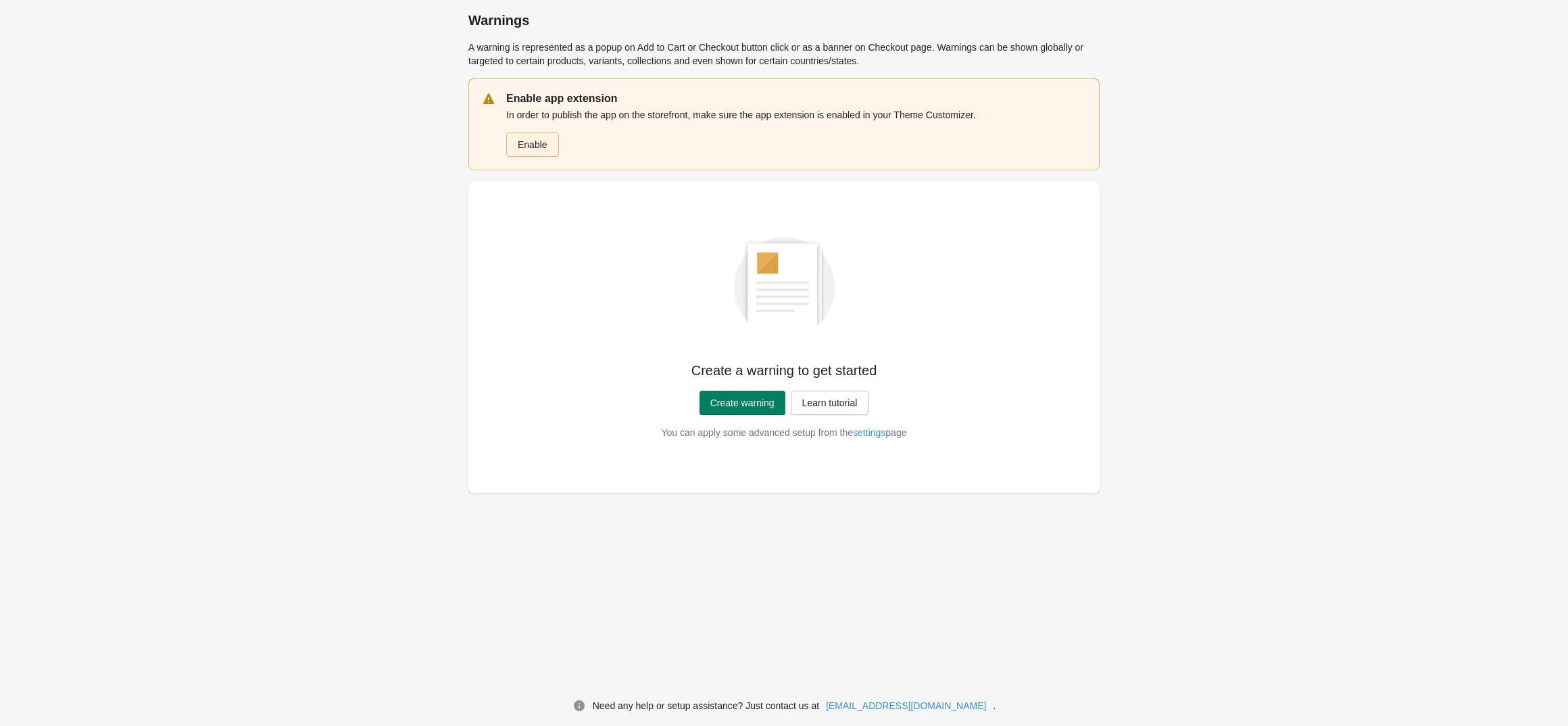 click on "Enable" at bounding box center [533, 145] 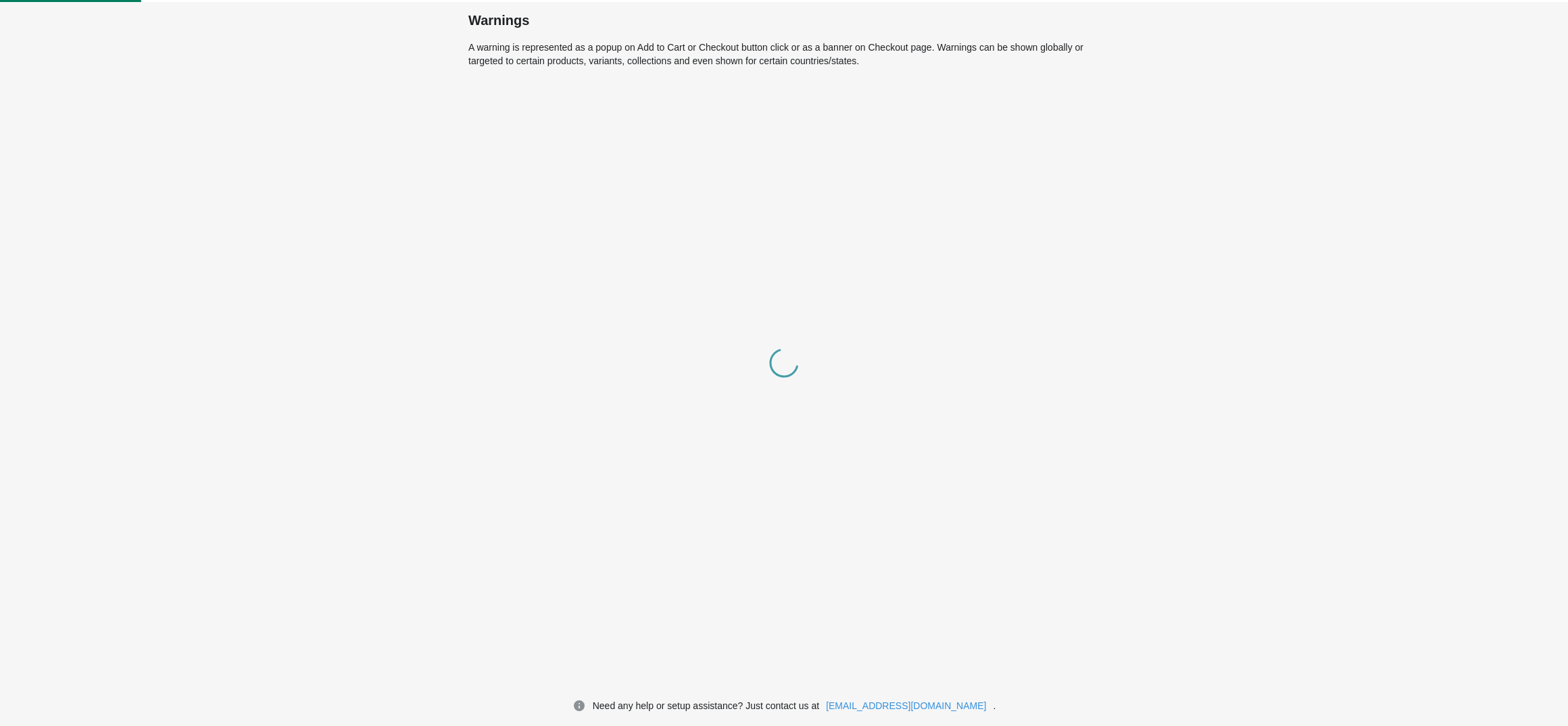 scroll, scrollTop: 0, scrollLeft: 0, axis: both 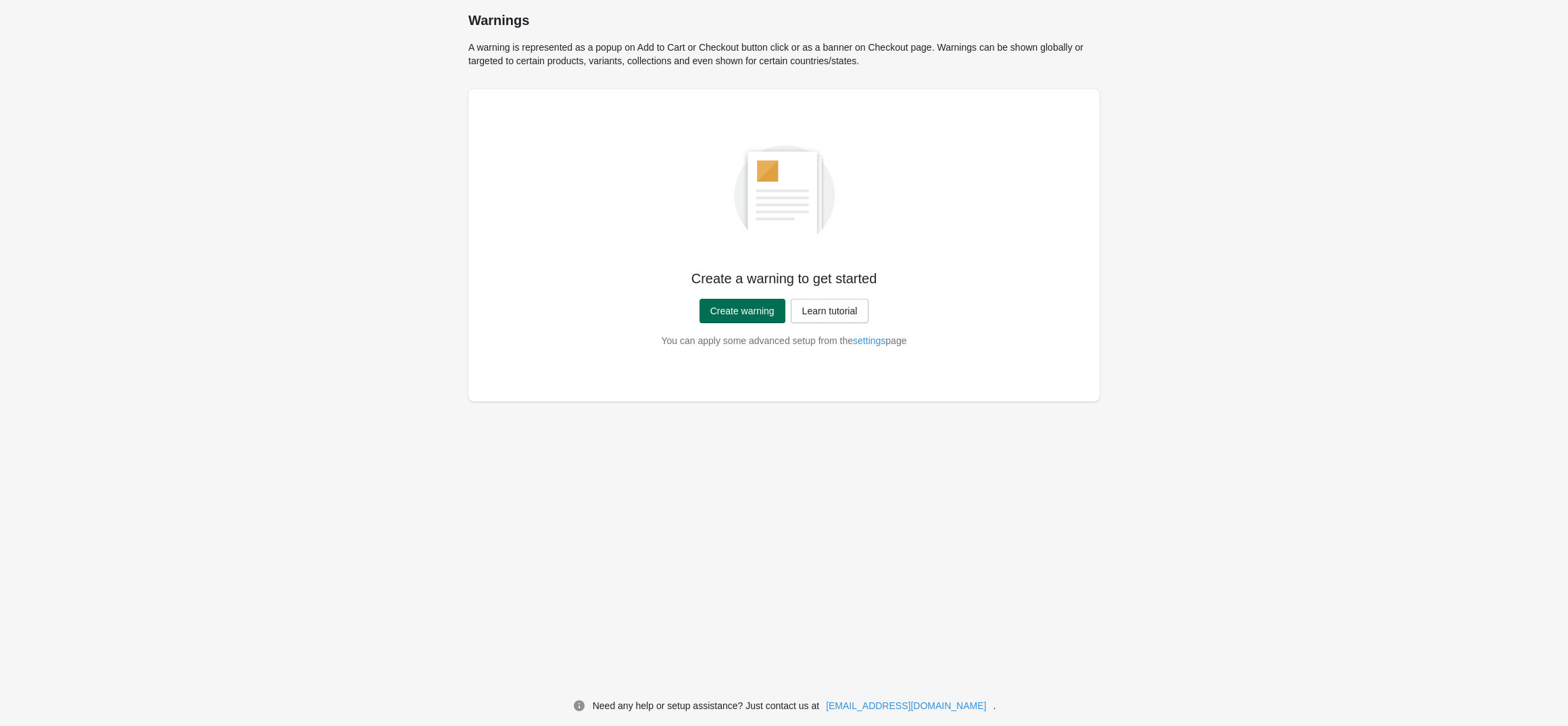 click on "Create warning" at bounding box center [742, 311] 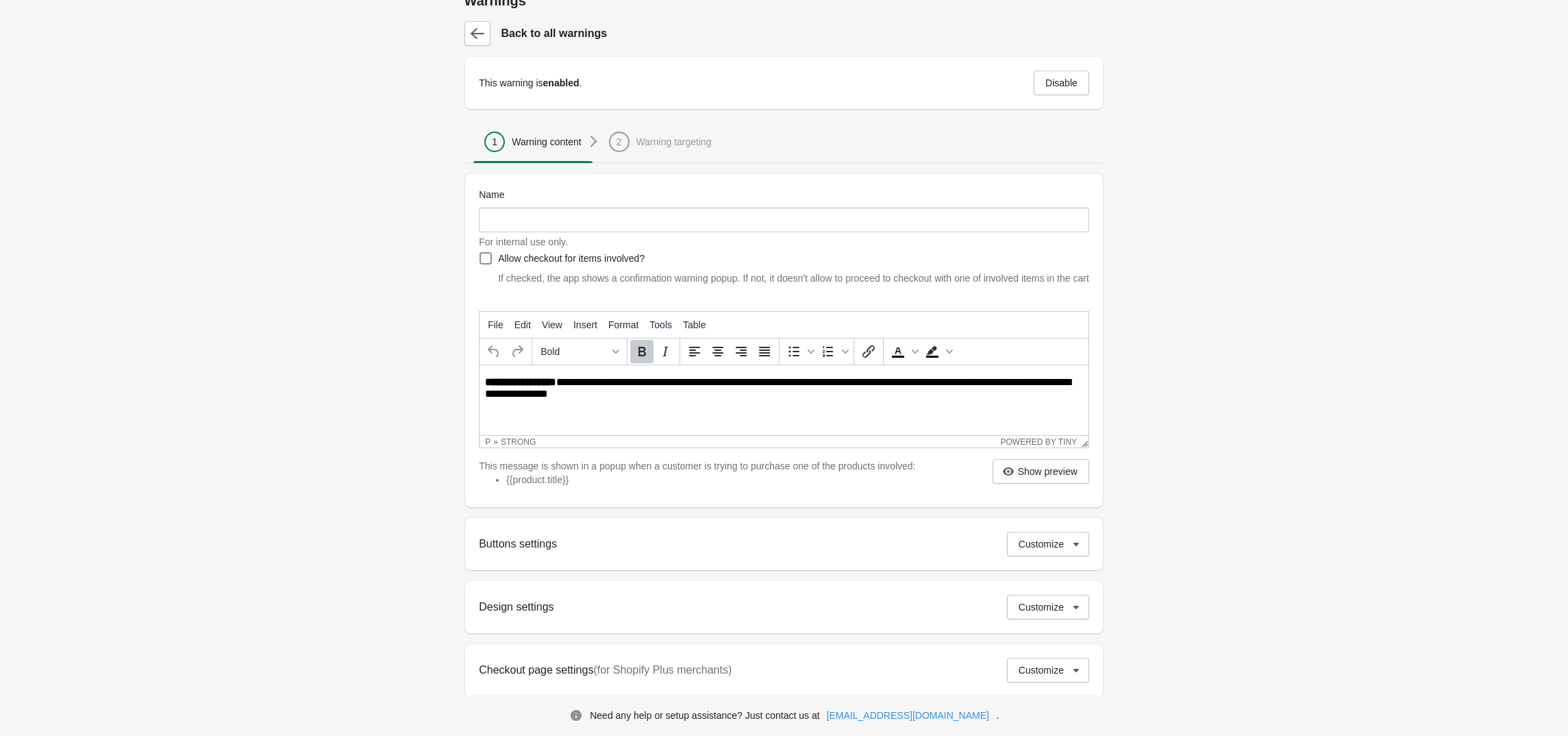 scroll, scrollTop: 0, scrollLeft: 0, axis: both 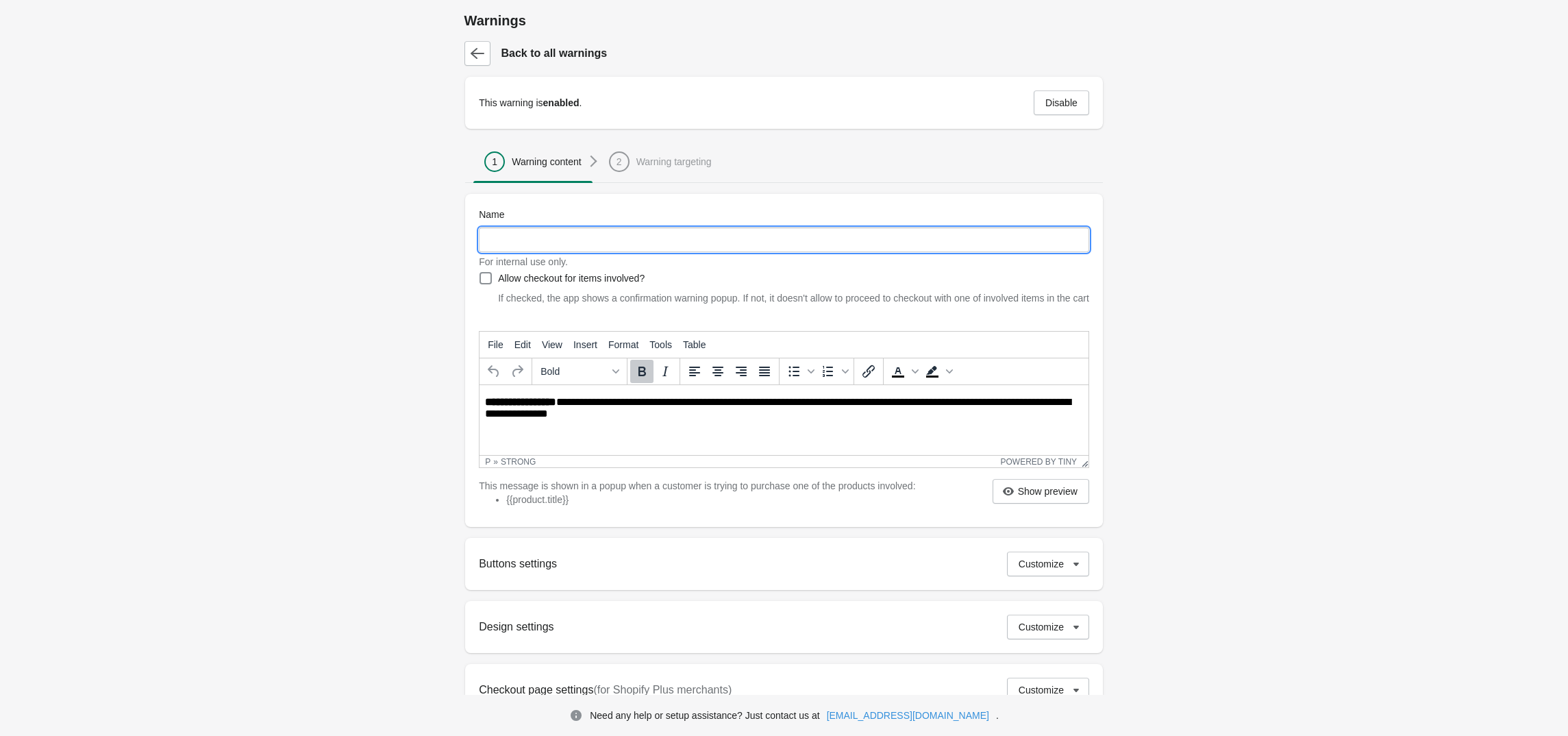 click on "Name" at bounding box center (784, 240) 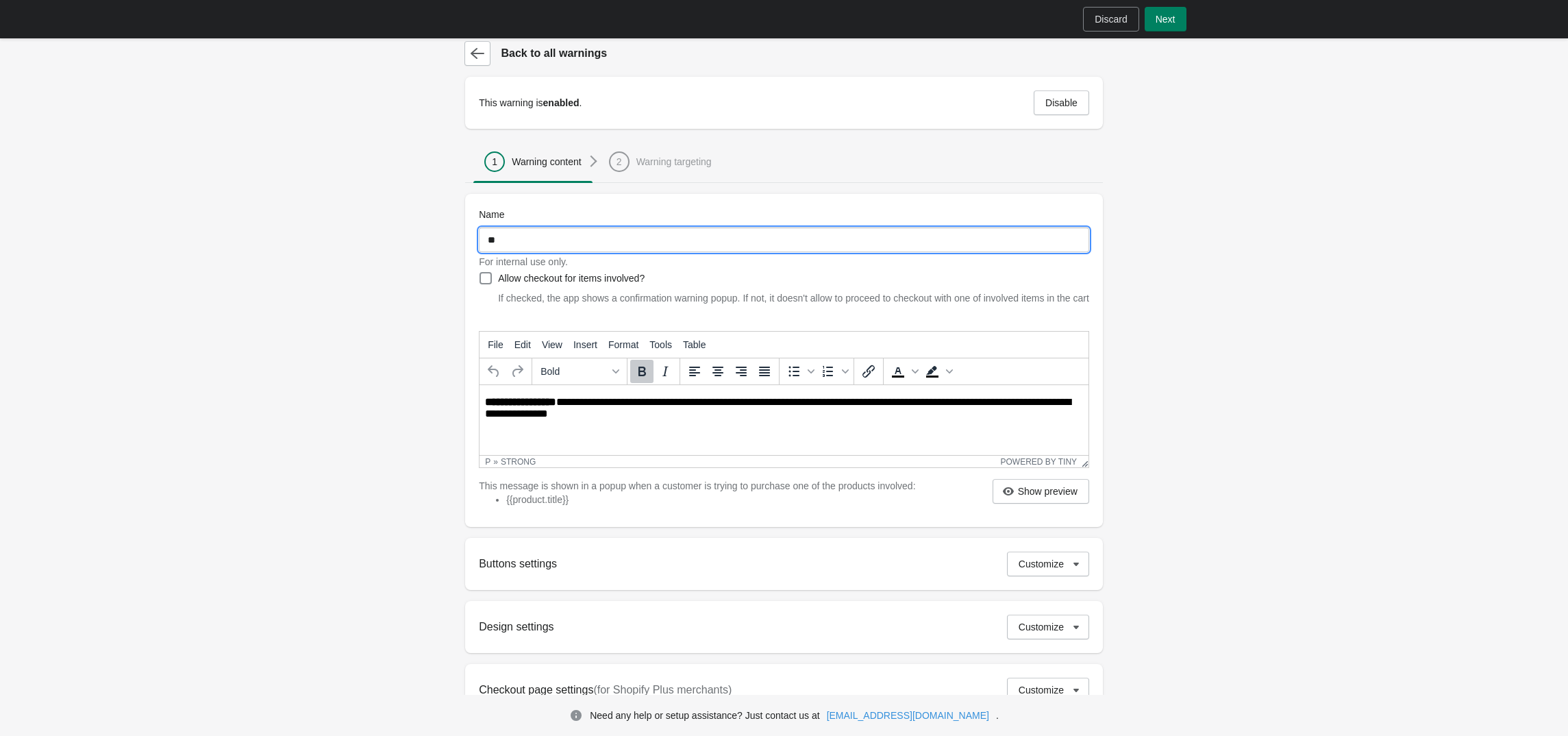 type on "*" 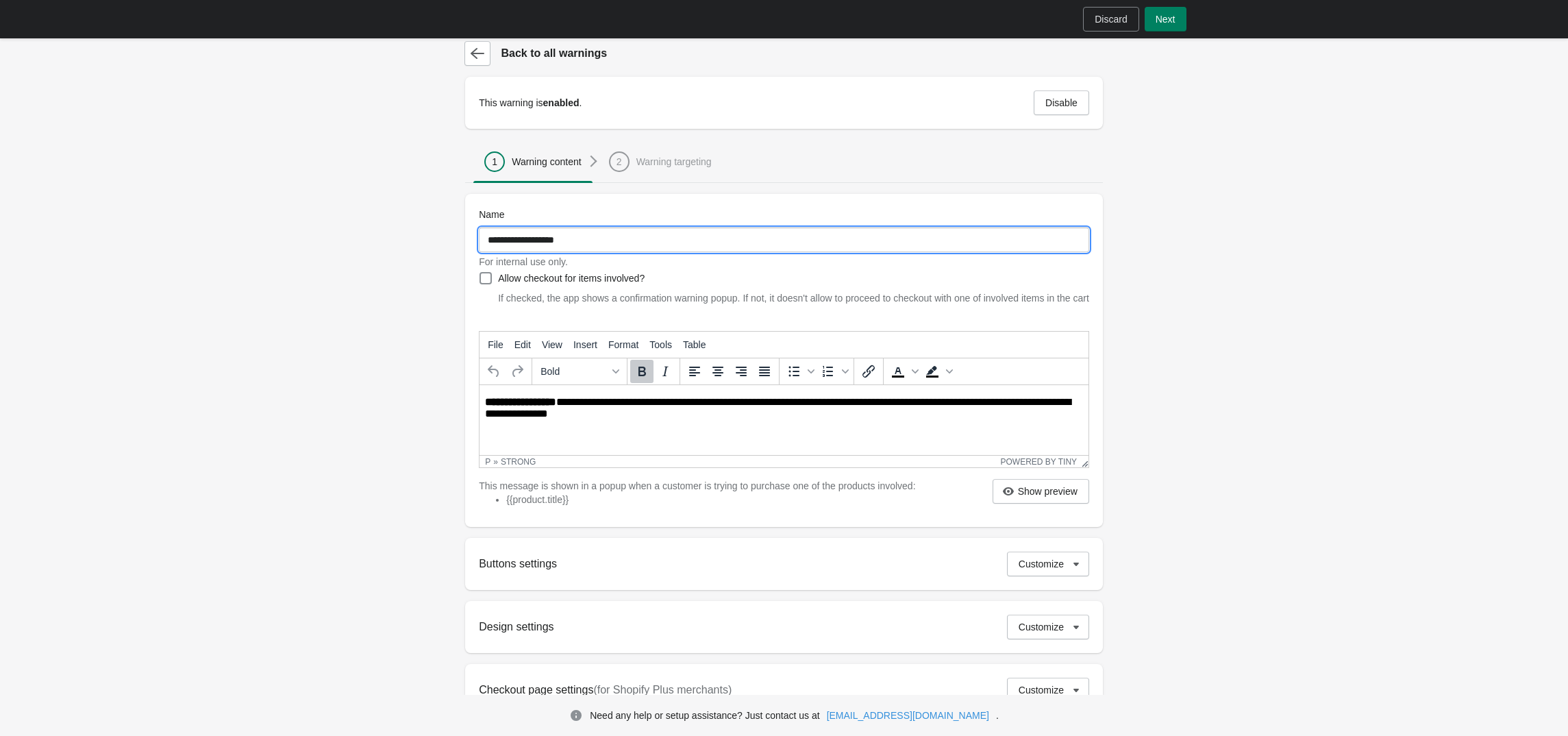 type on "**********" 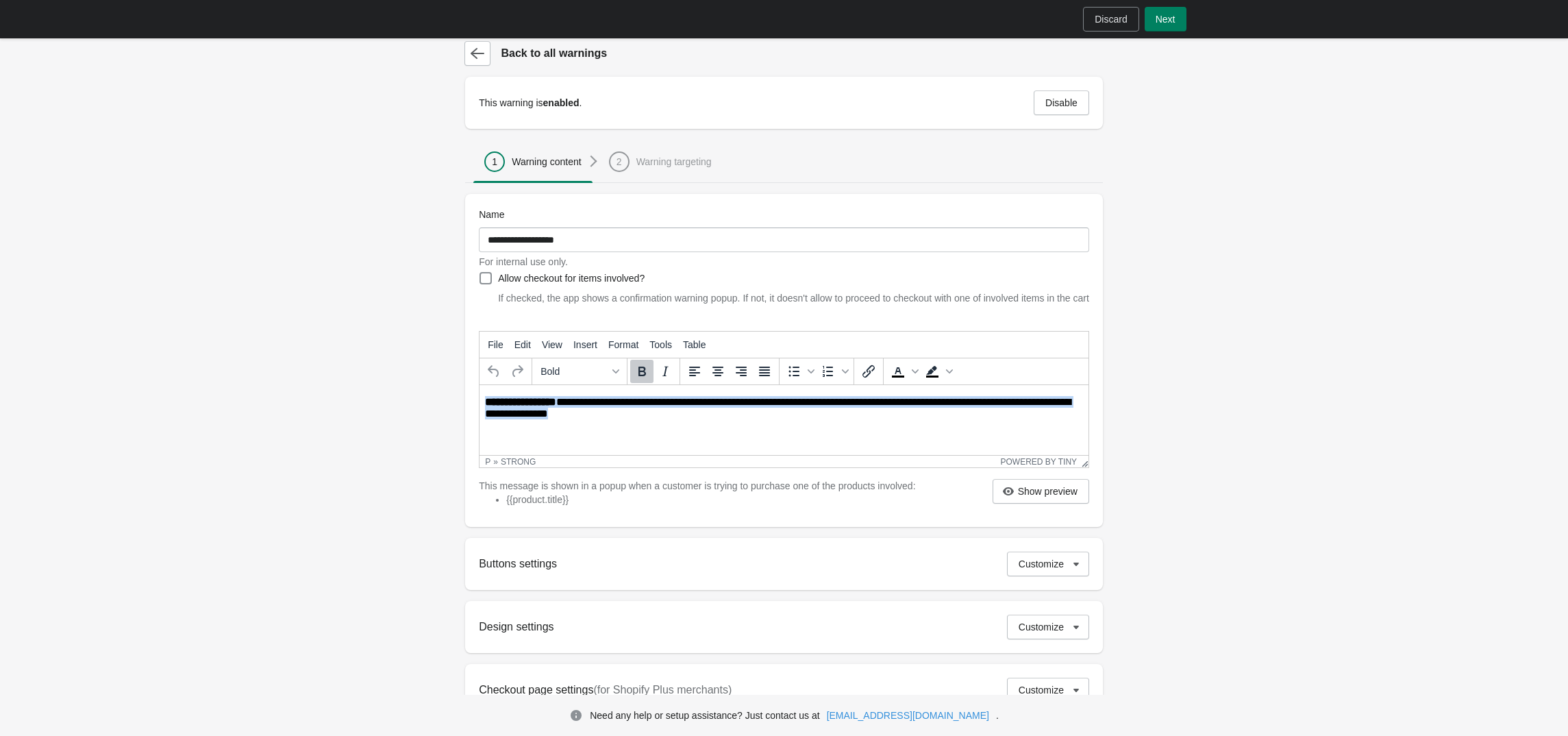 drag, startPoint x: 623, startPoint y: 420, endPoint x: 481, endPoint y: 396, distance: 144.01389 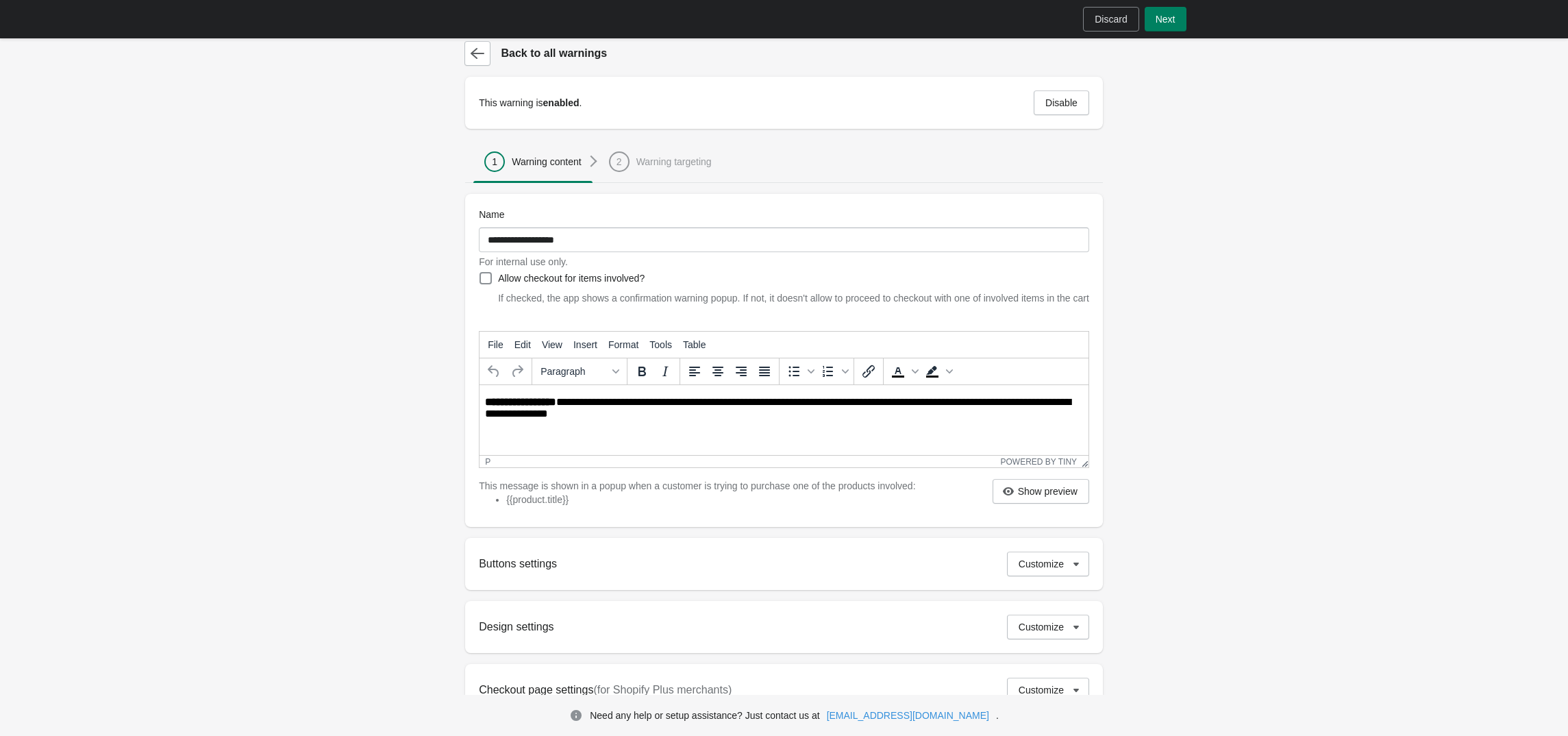 paste 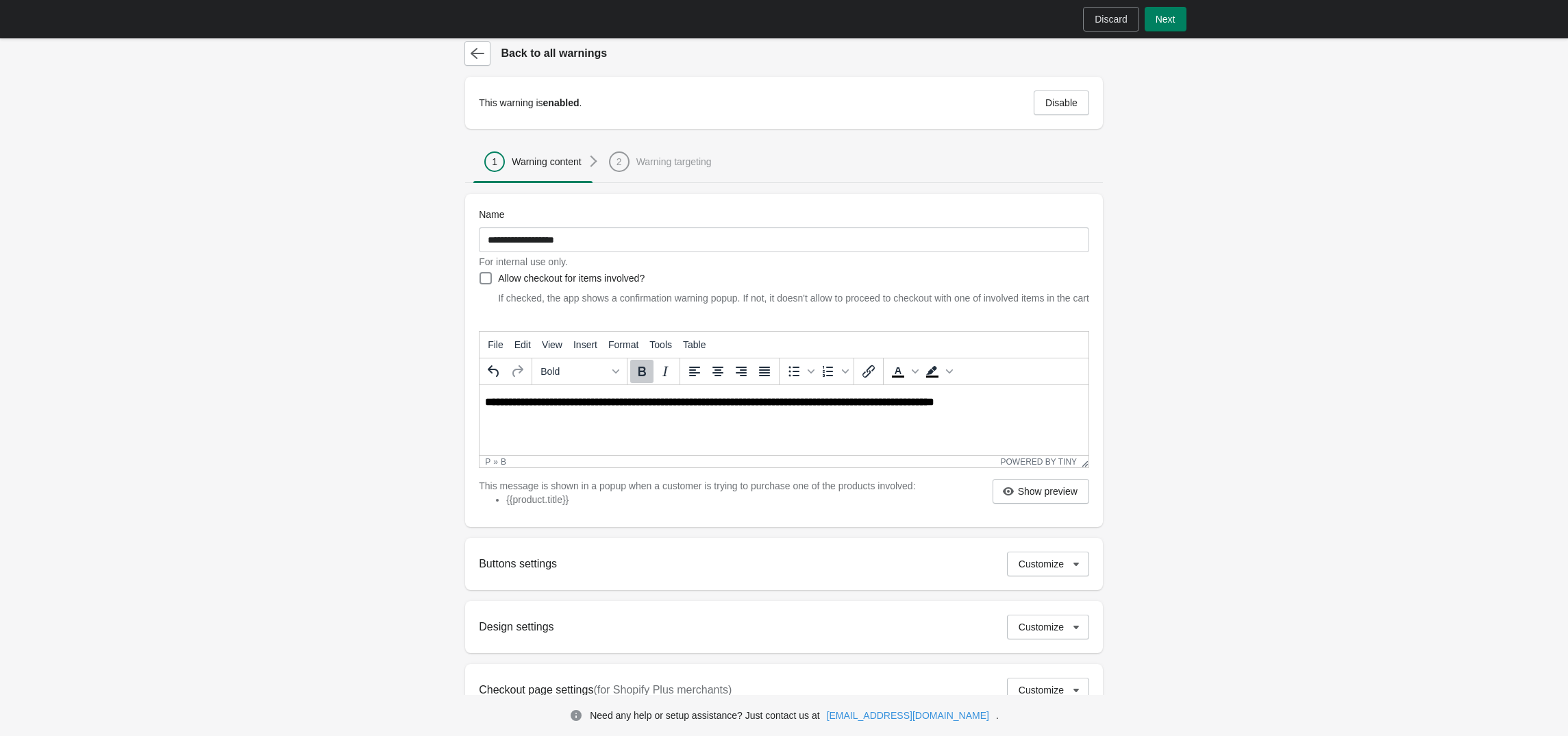 scroll, scrollTop: 190, scrollLeft: 0, axis: vertical 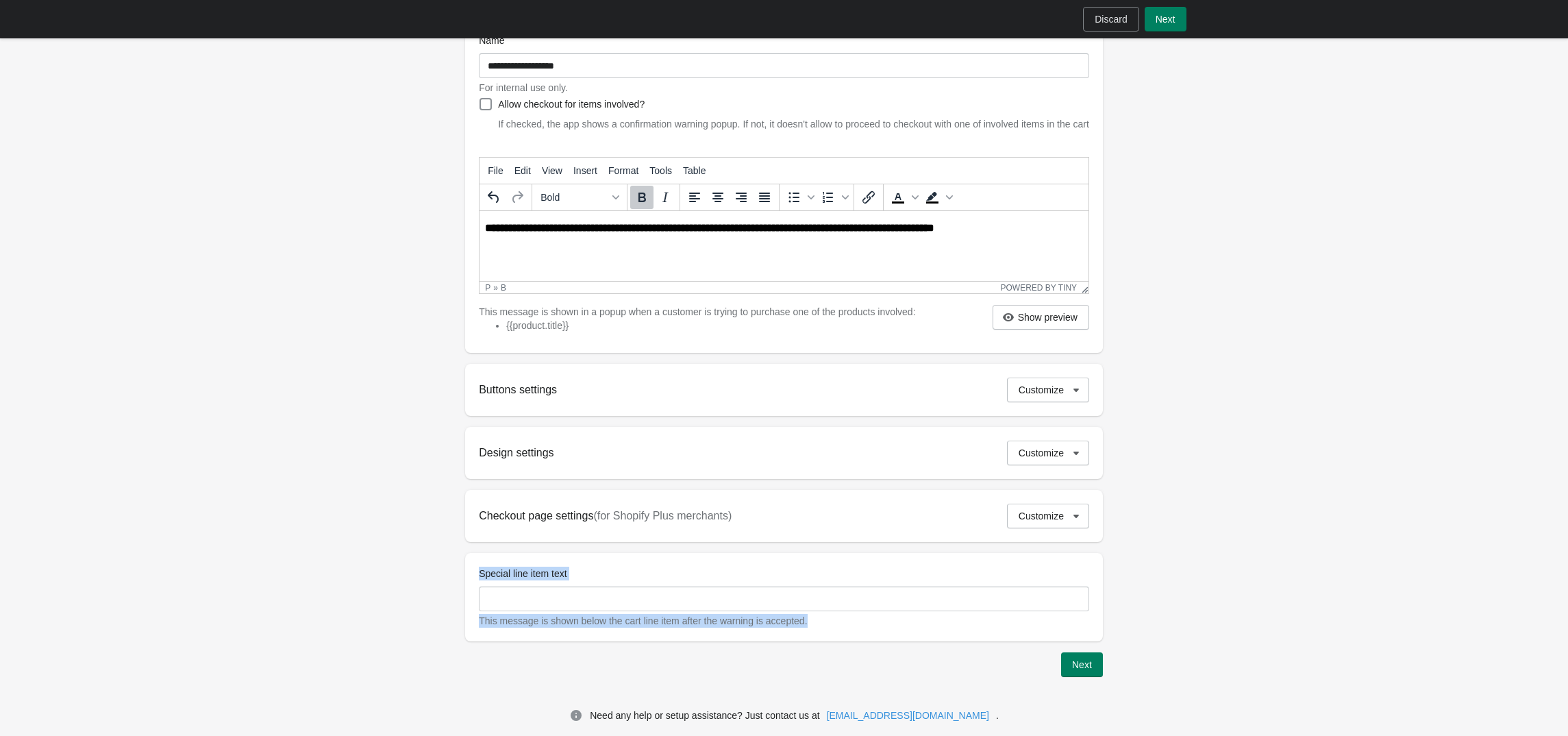 drag, startPoint x: 836, startPoint y: 624, endPoint x: 453, endPoint y: 573, distance: 386.3806 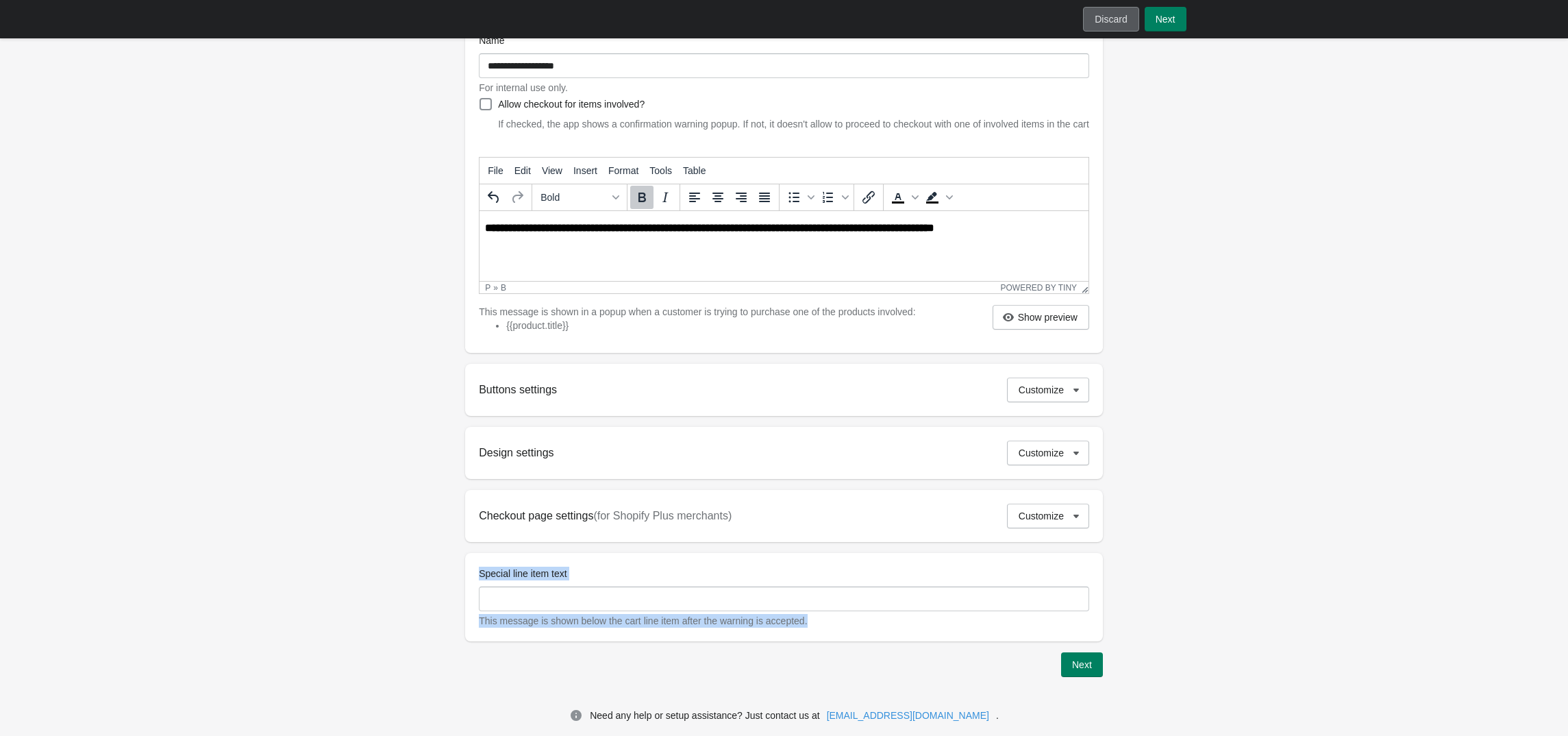copy on "Special line item text This message is shown below the cart line item after the warning is accepted." 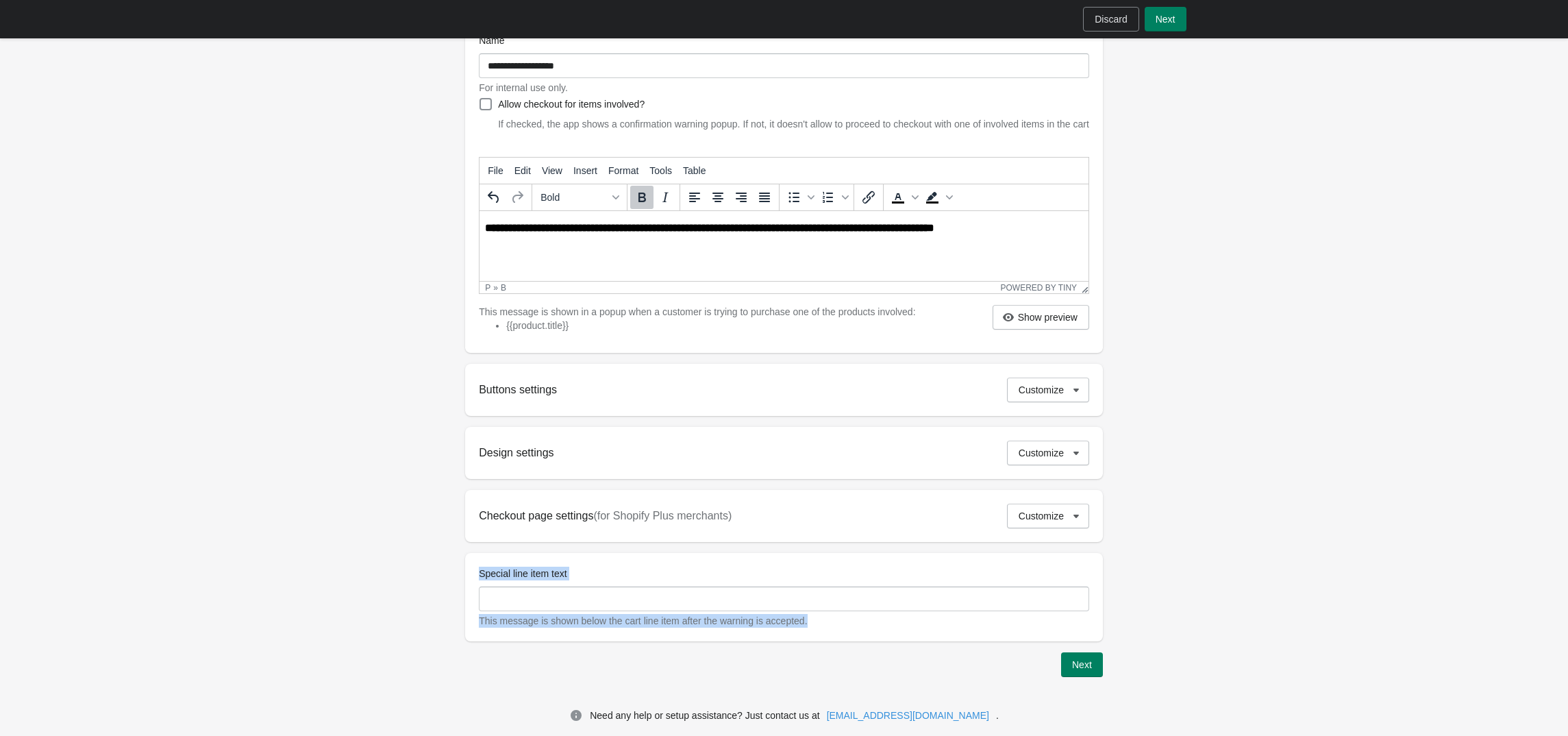 click on "Special line item text" at bounding box center (784, 599) 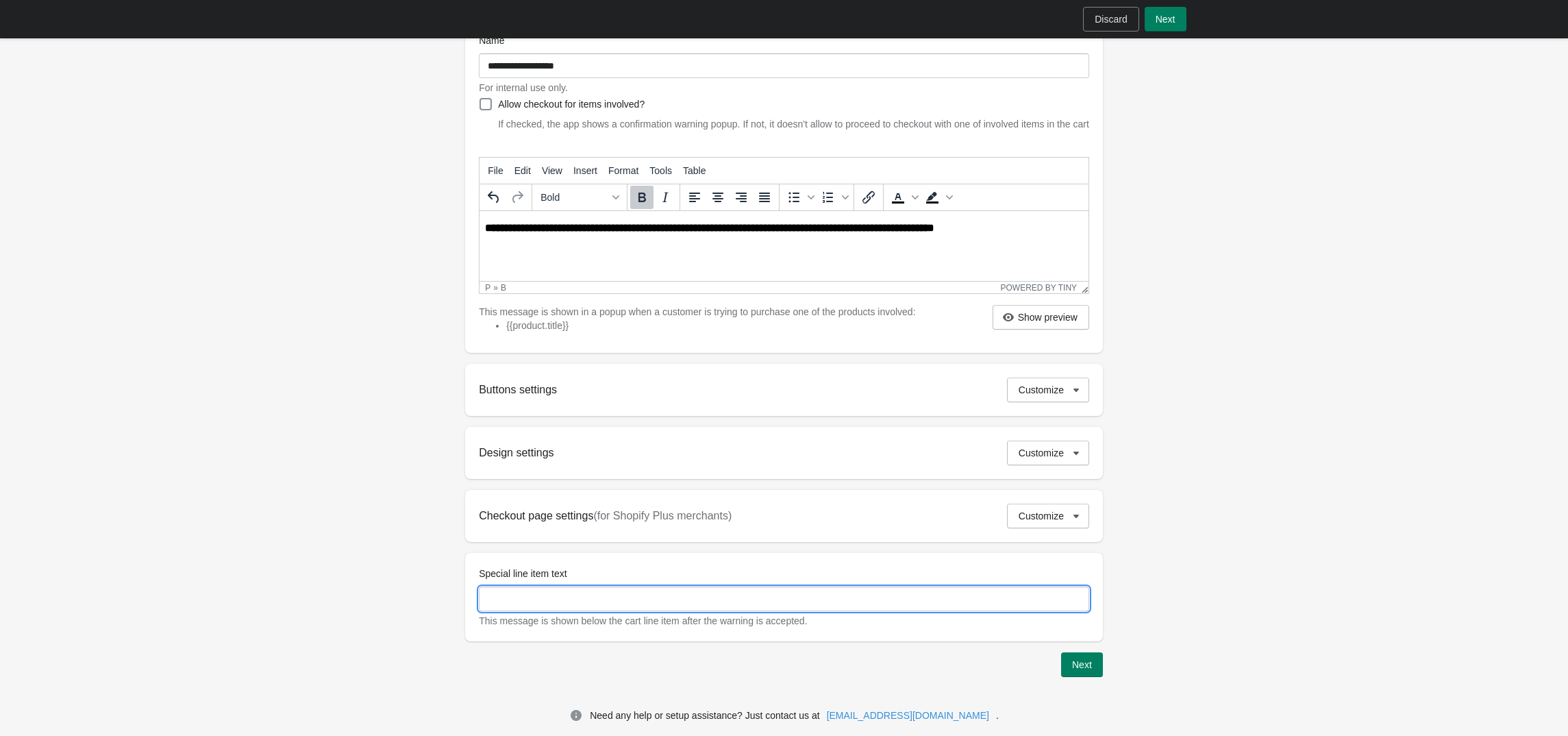 paste on "**********" 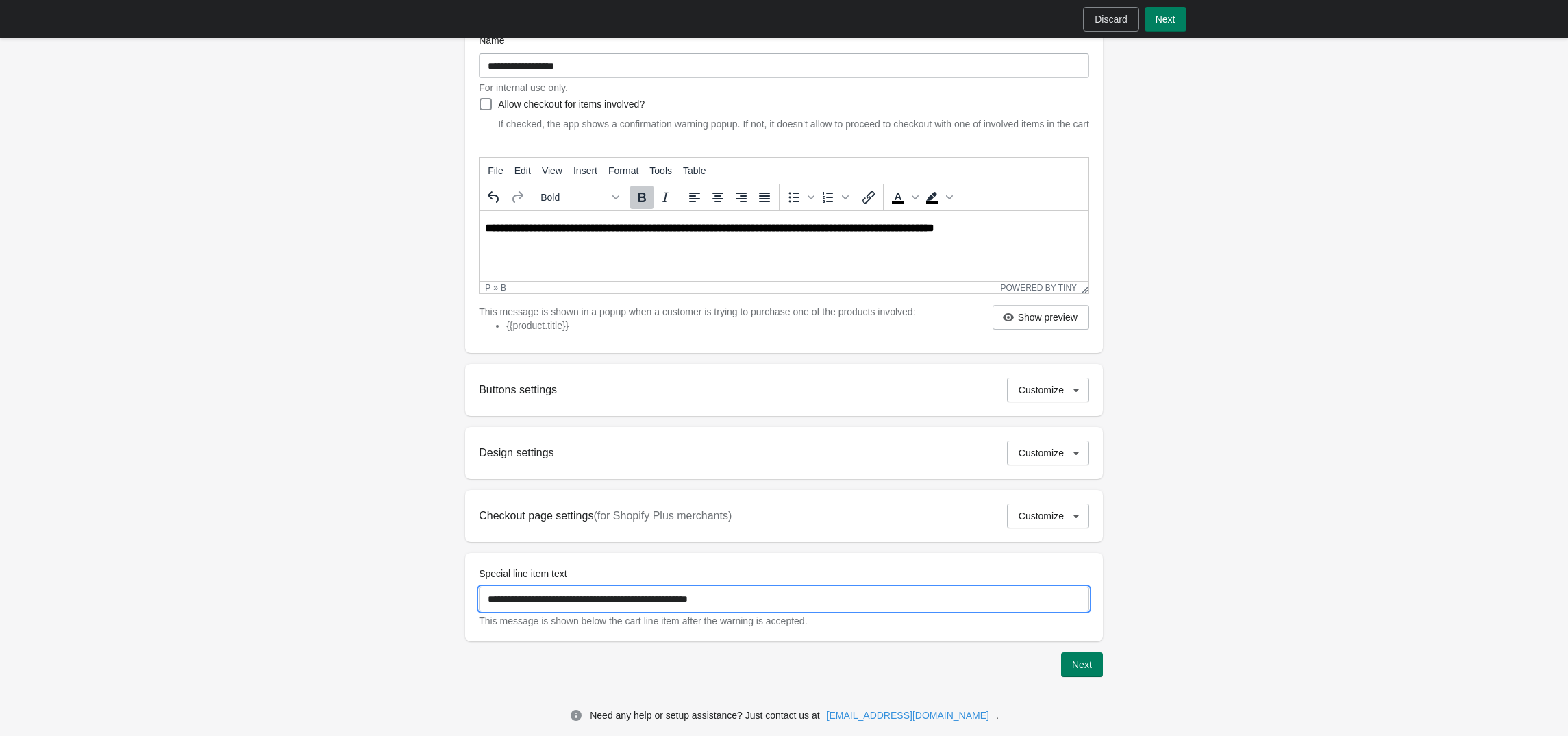 type on "**********" 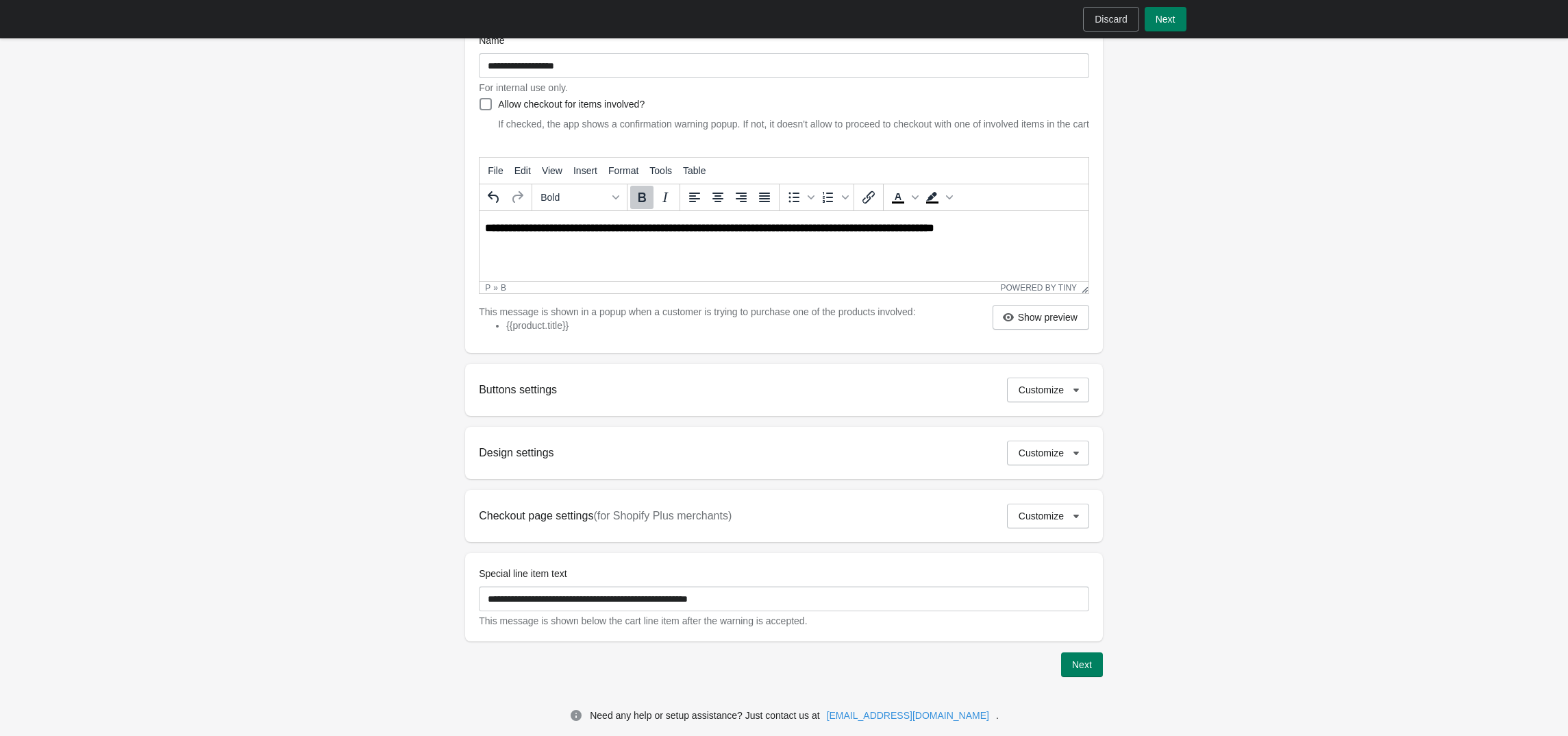 click on "**********" at bounding box center (784, 330) 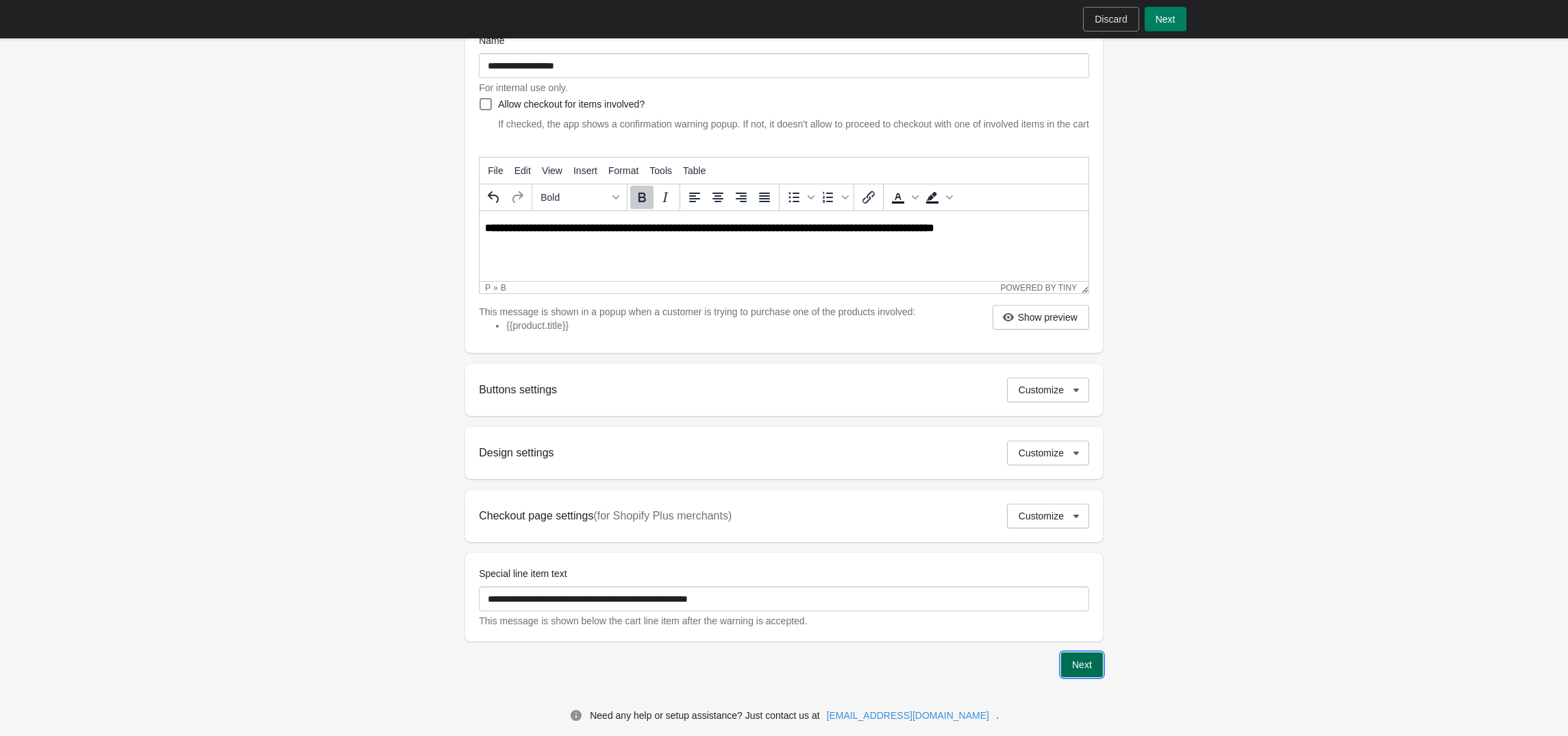 click on "Next" at bounding box center [1082, 665] 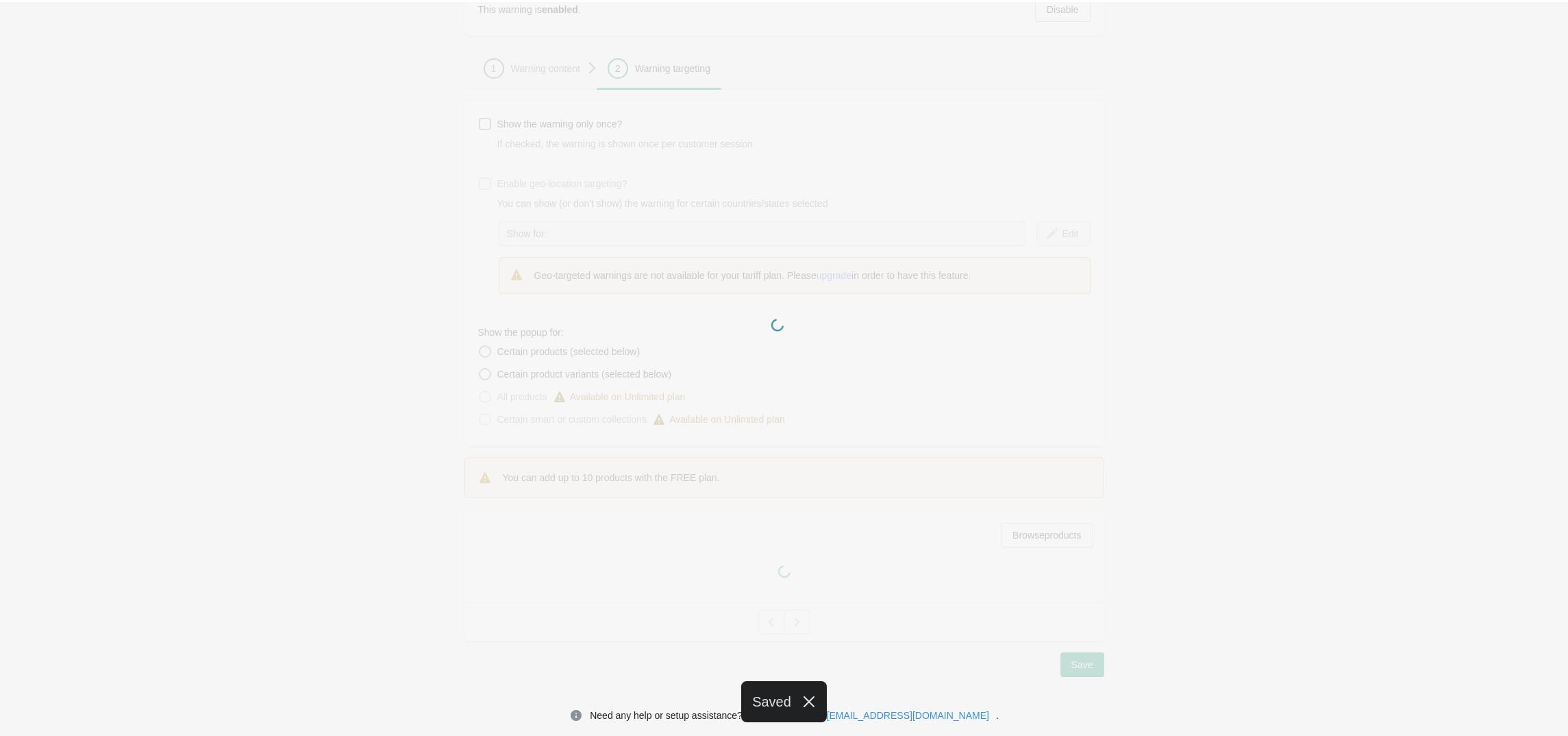 scroll, scrollTop: 95, scrollLeft: 0, axis: vertical 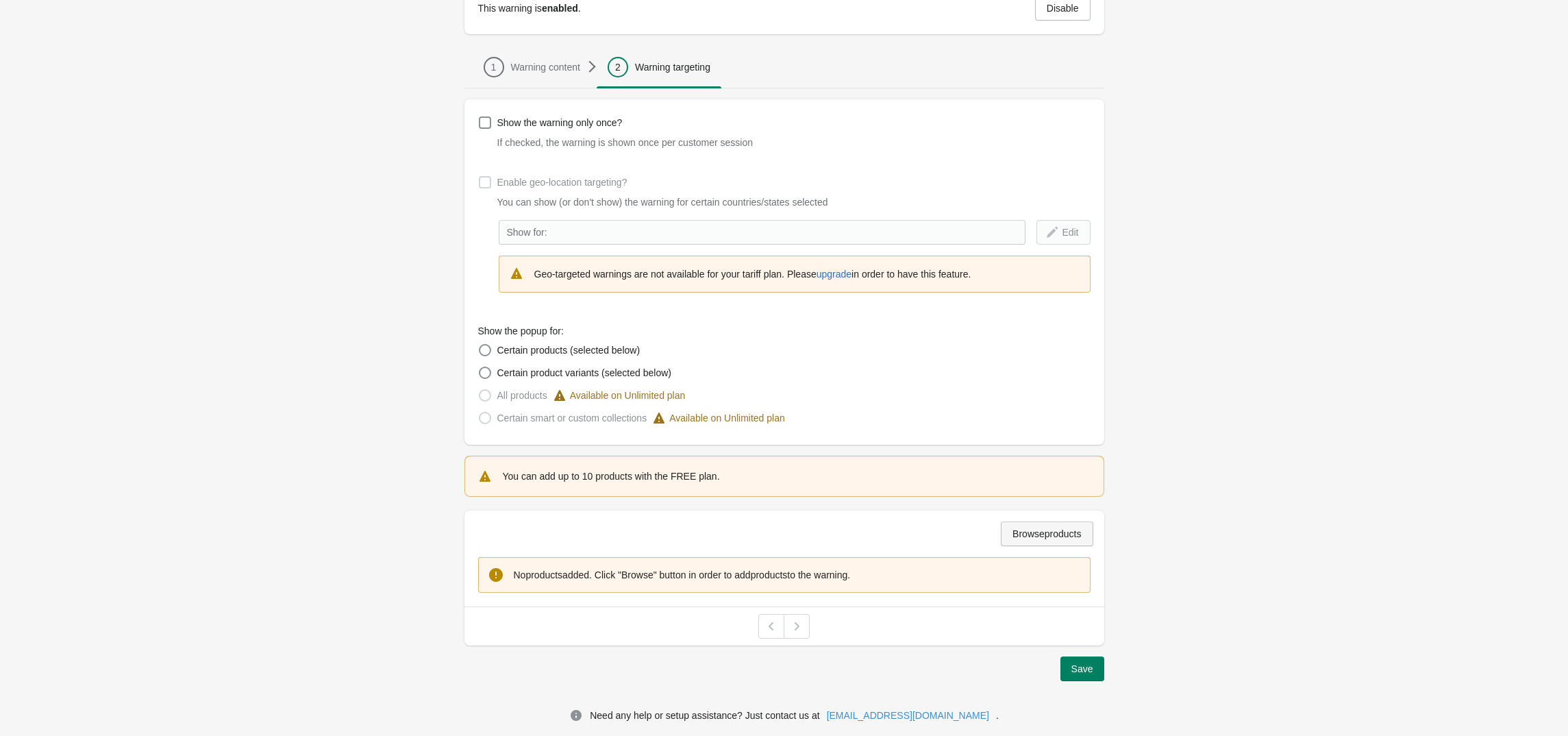 click on "Browse  products" at bounding box center (1047, 534) 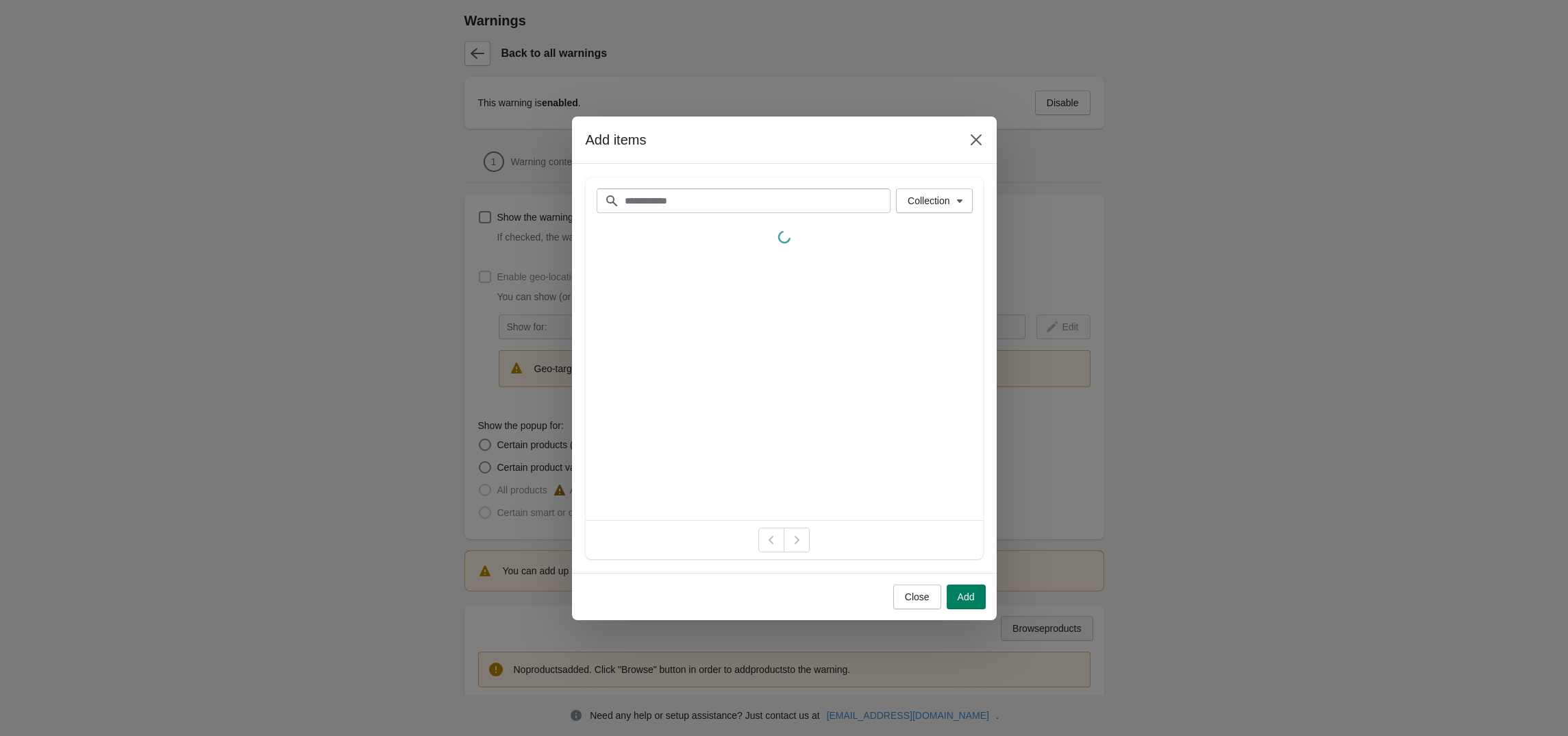 scroll, scrollTop: 95, scrollLeft: 0, axis: vertical 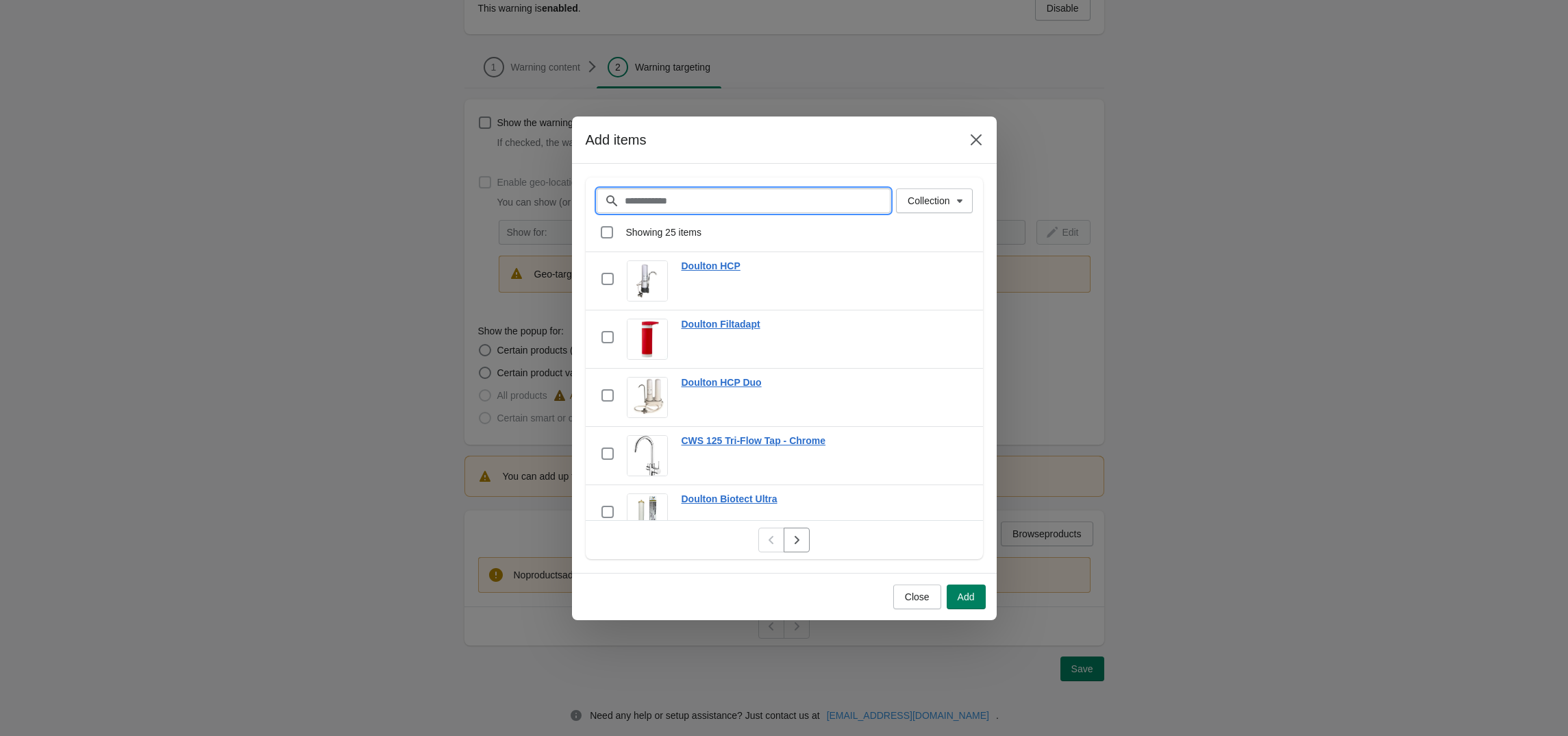 click on "Filter items" at bounding box center (758, 201) 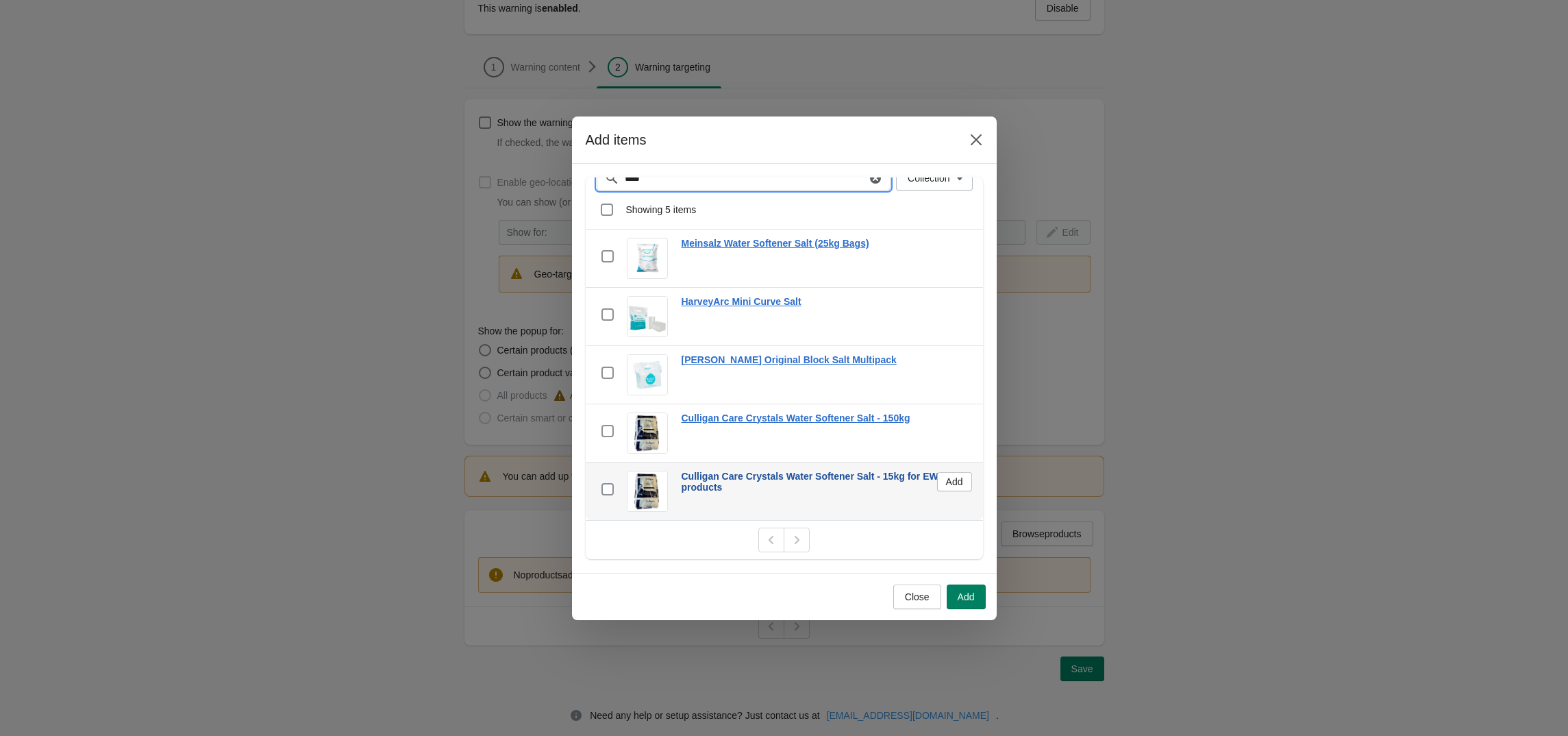 scroll, scrollTop: 0, scrollLeft: 0, axis: both 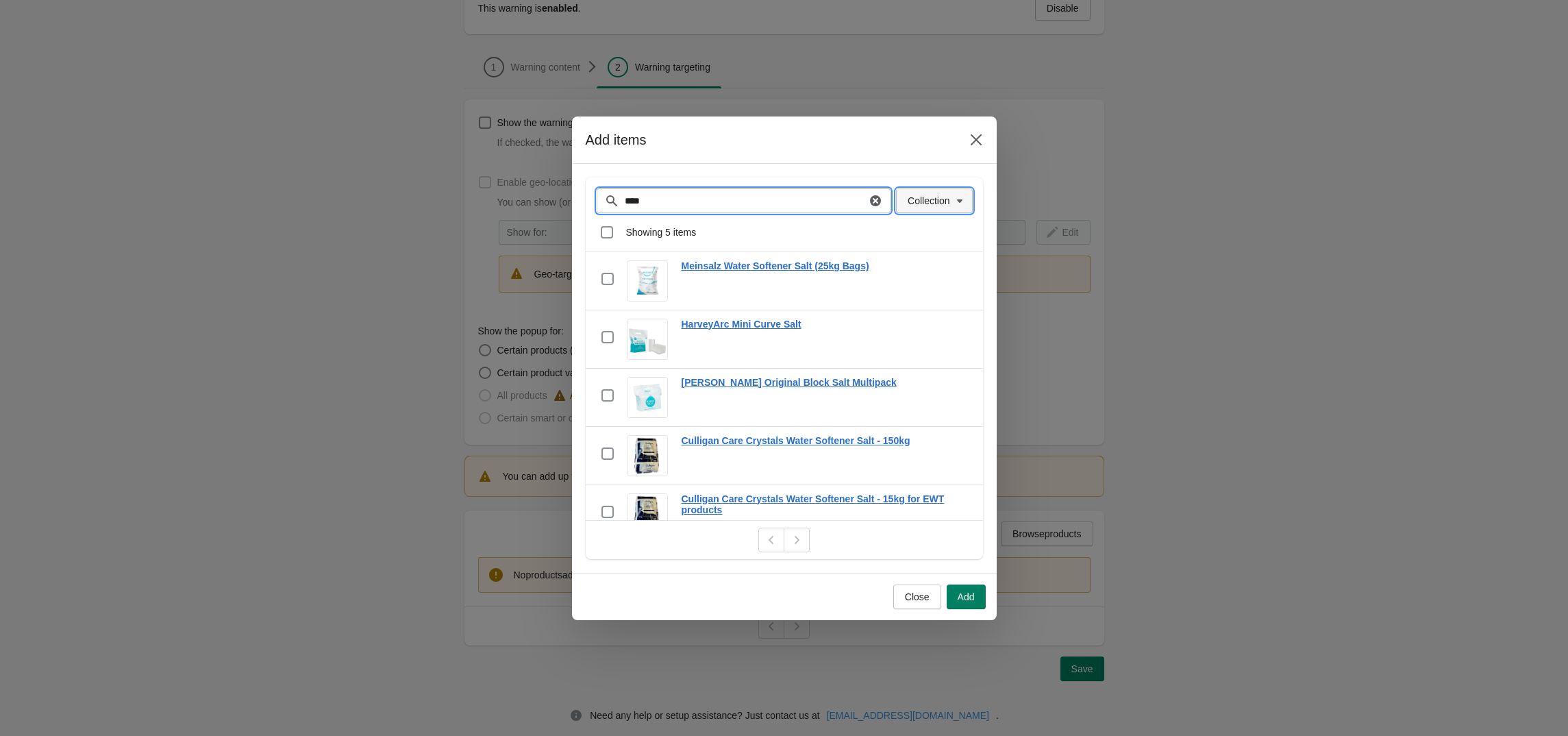 click on "Collection" at bounding box center (934, 201) 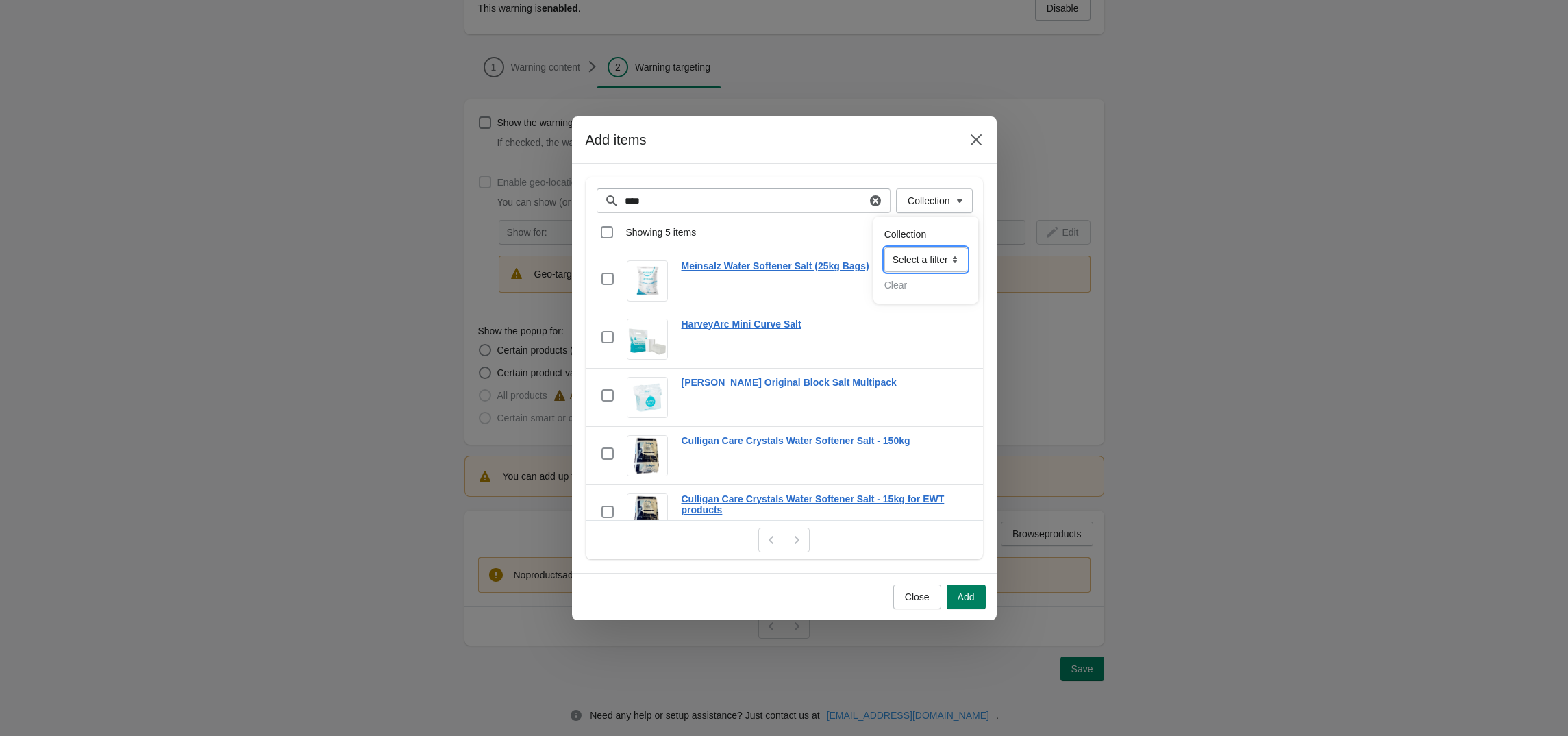 click on "**********" at bounding box center (925, 260) 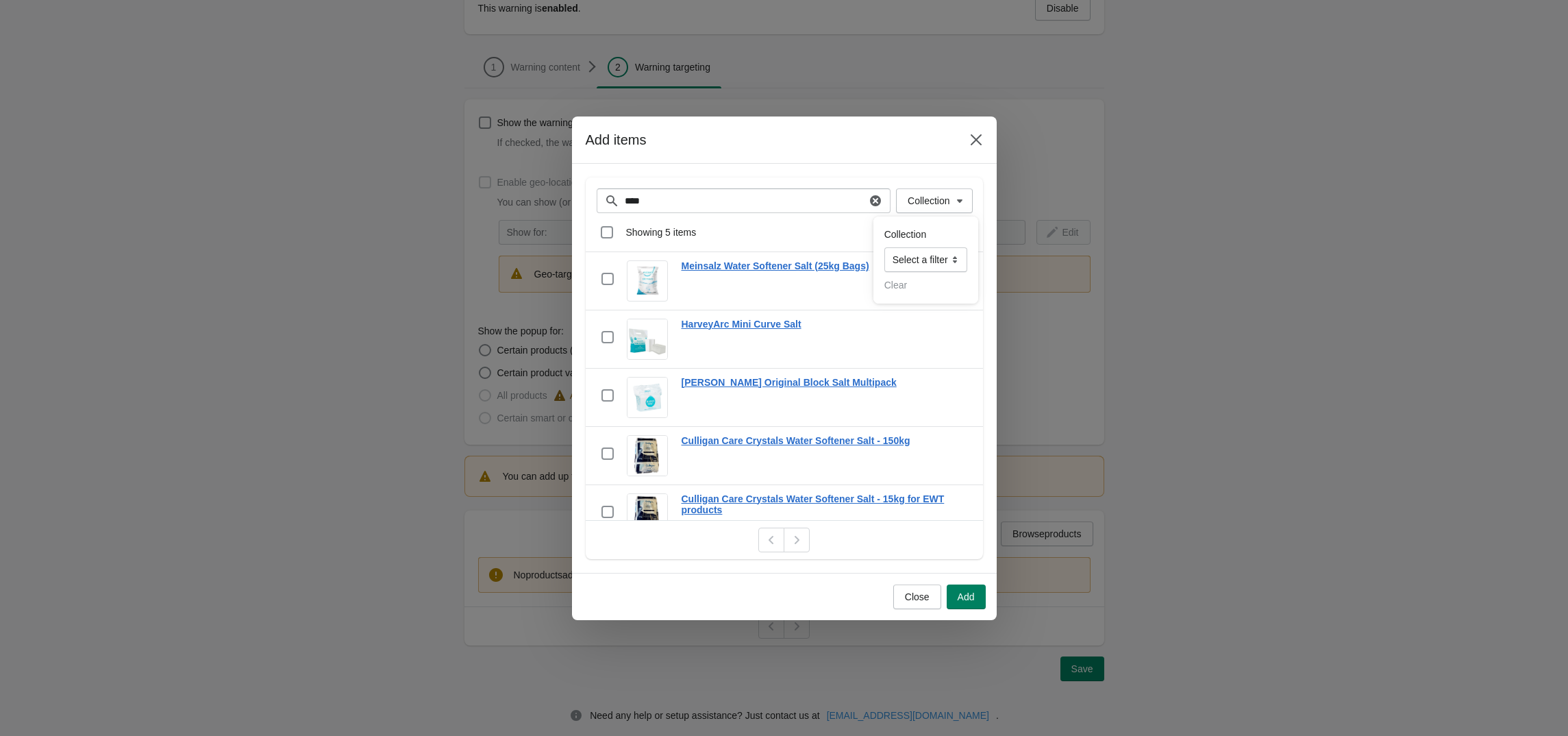 click on "Add items" at bounding box center (784, 140) 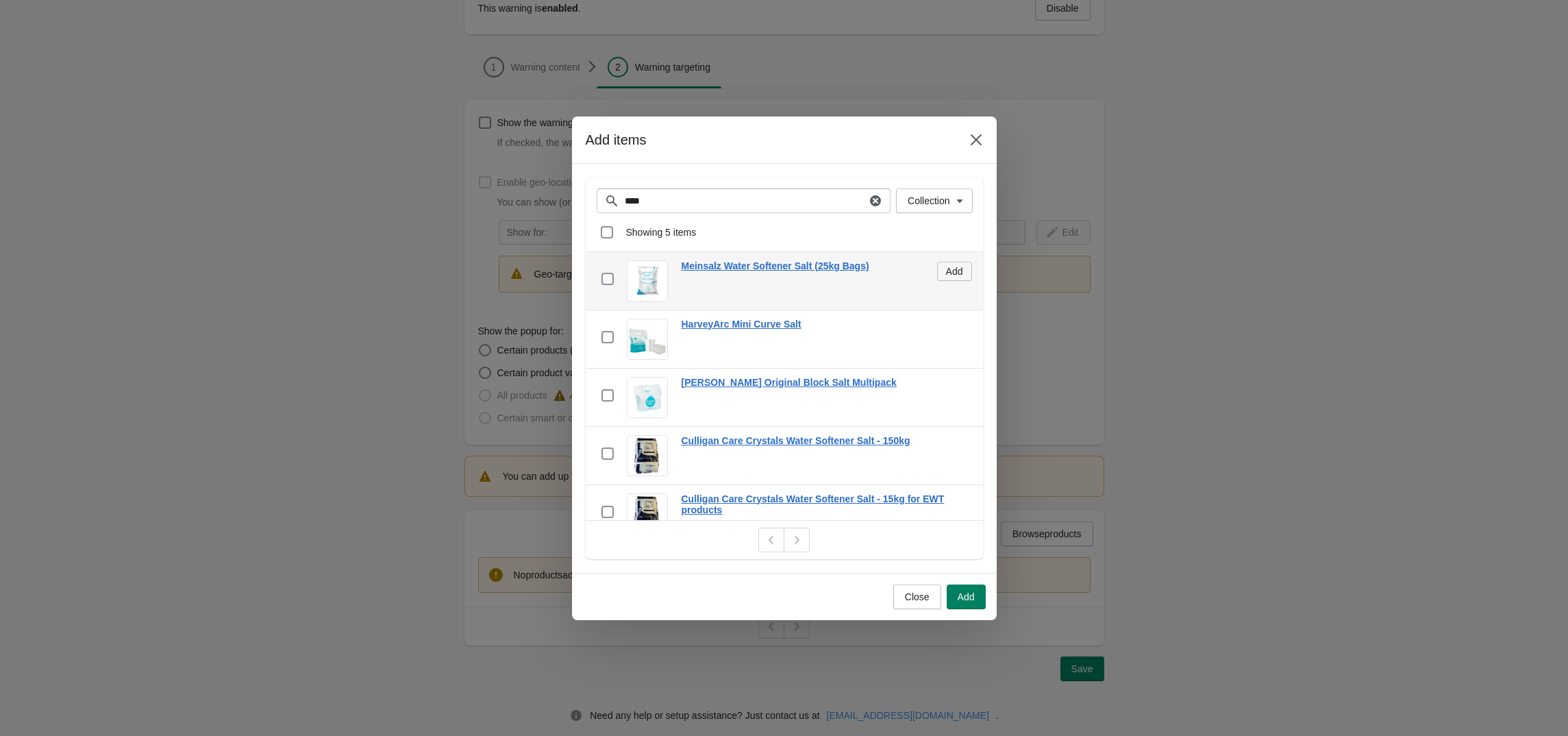 click on "Add" at bounding box center [954, 271] 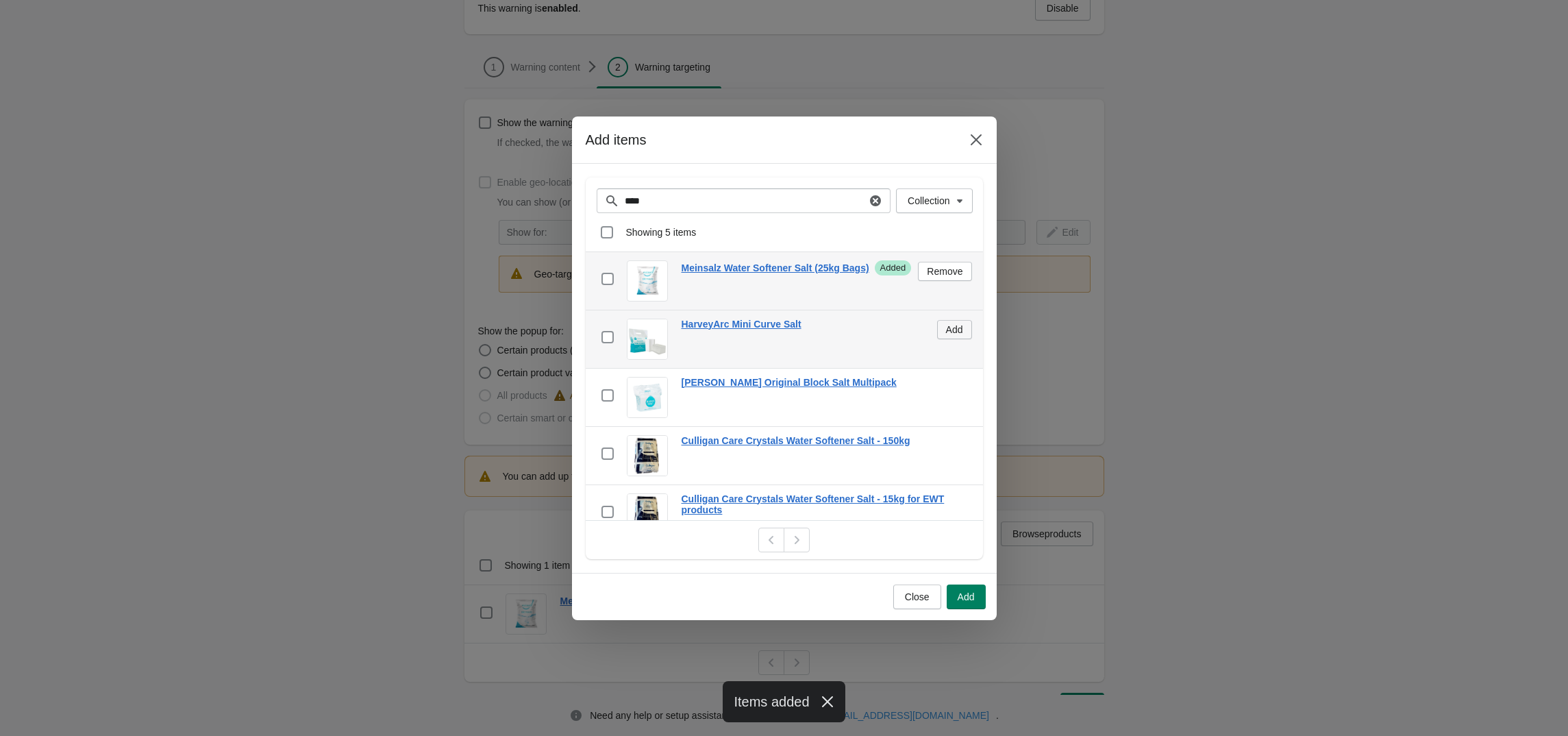 click on "Add" at bounding box center (954, 330) 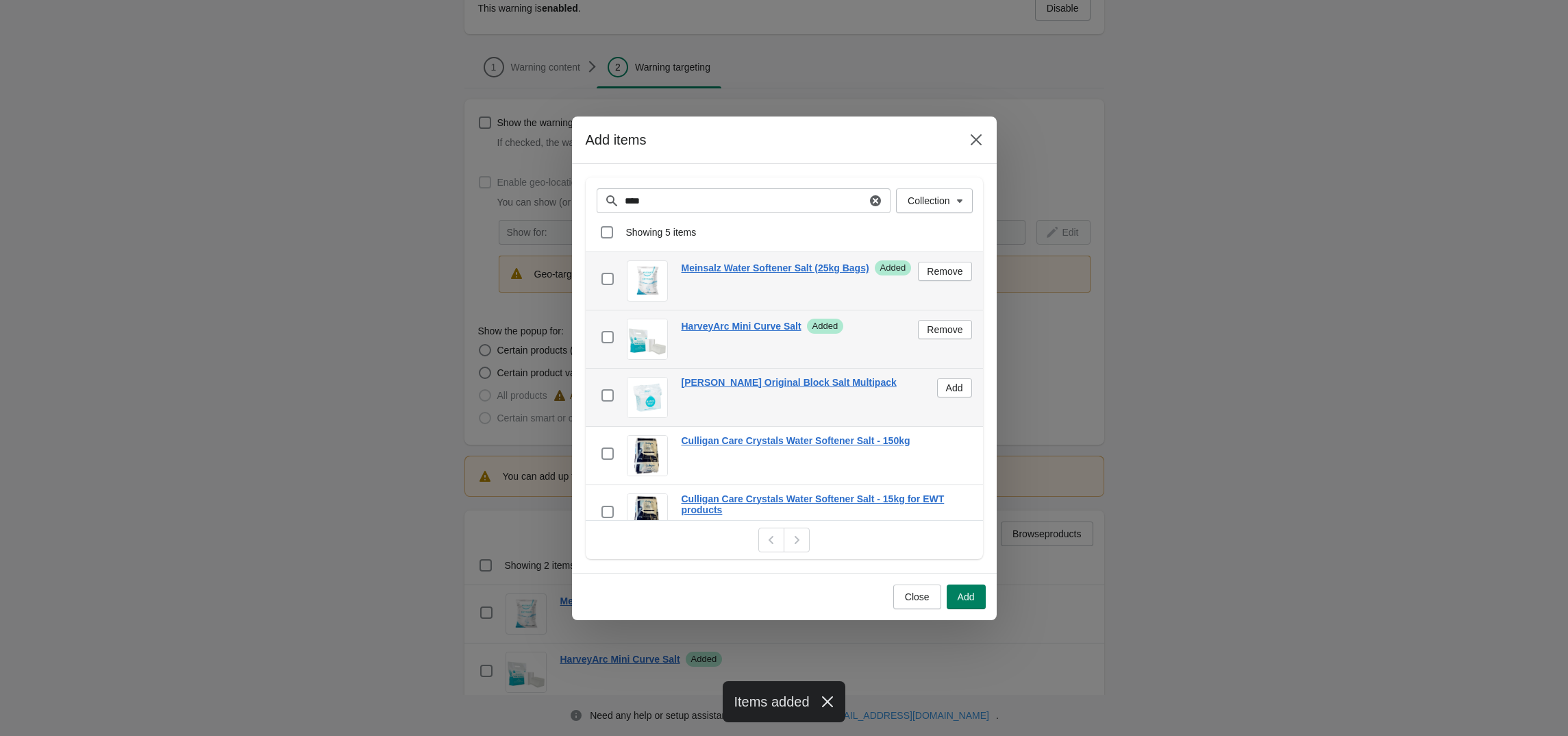 click on "Add" at bounding box center (954, 388) 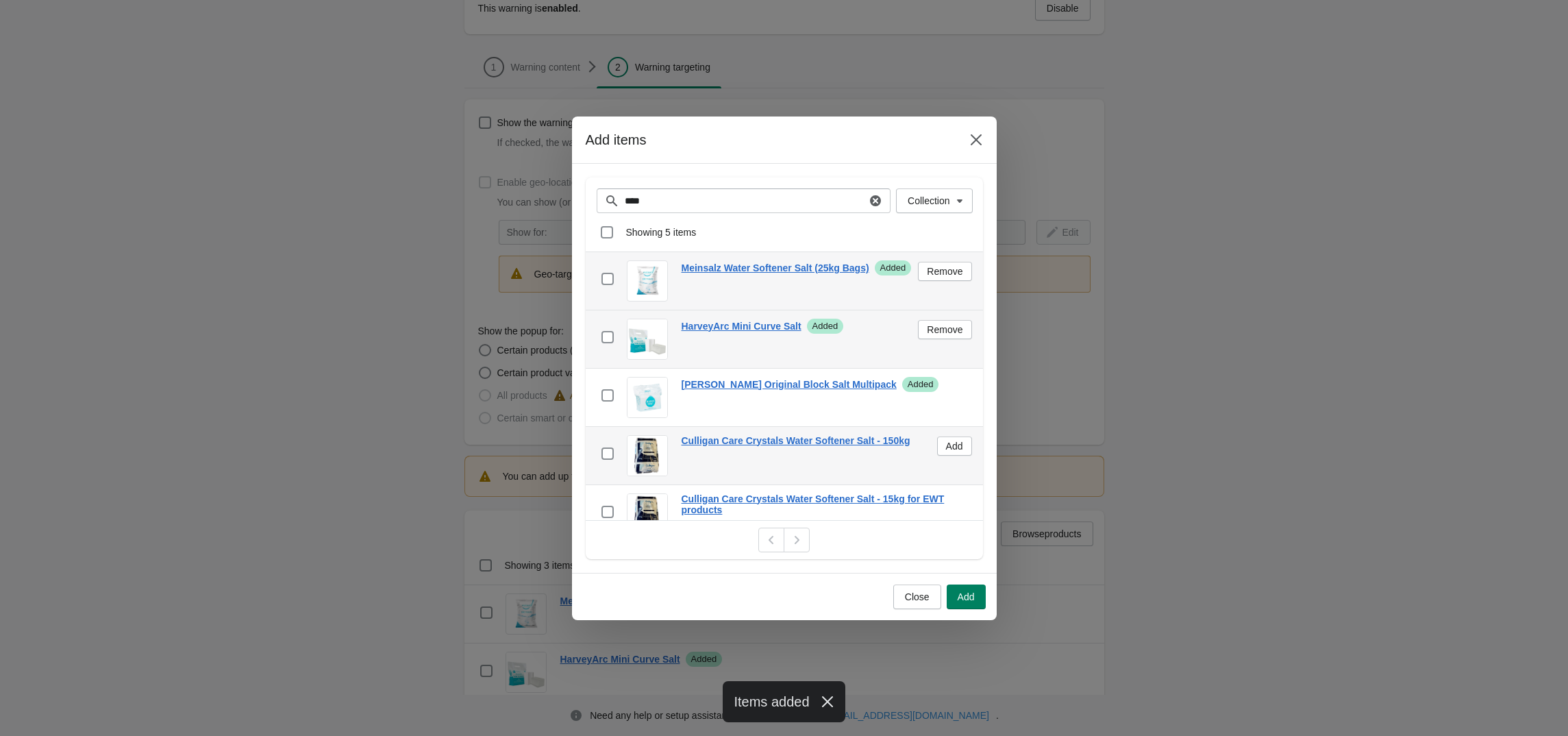 click on "Add" at bounding box center (954, 446) 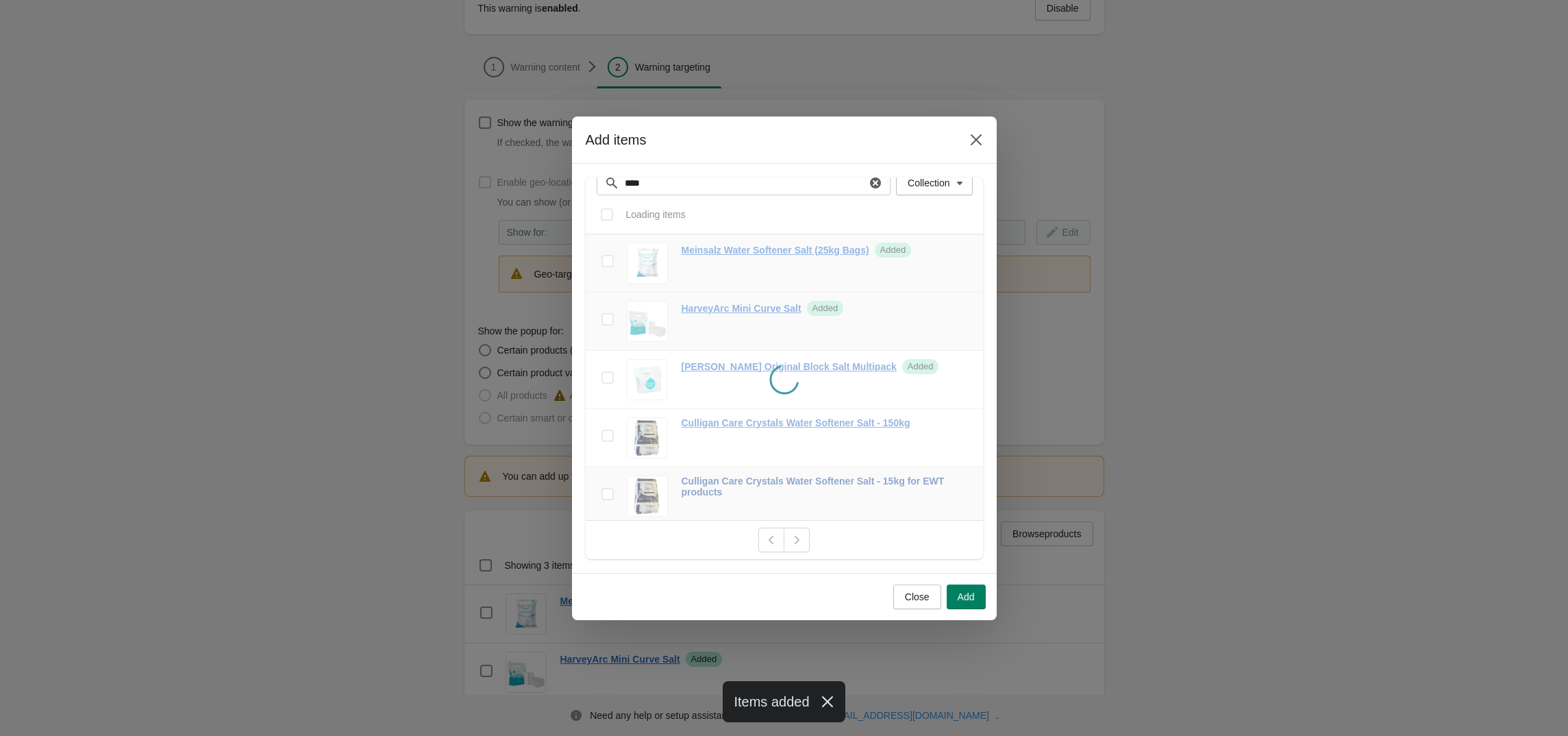 scroll, scrollTop: 23, scrollLeft: 0, axis: vertical 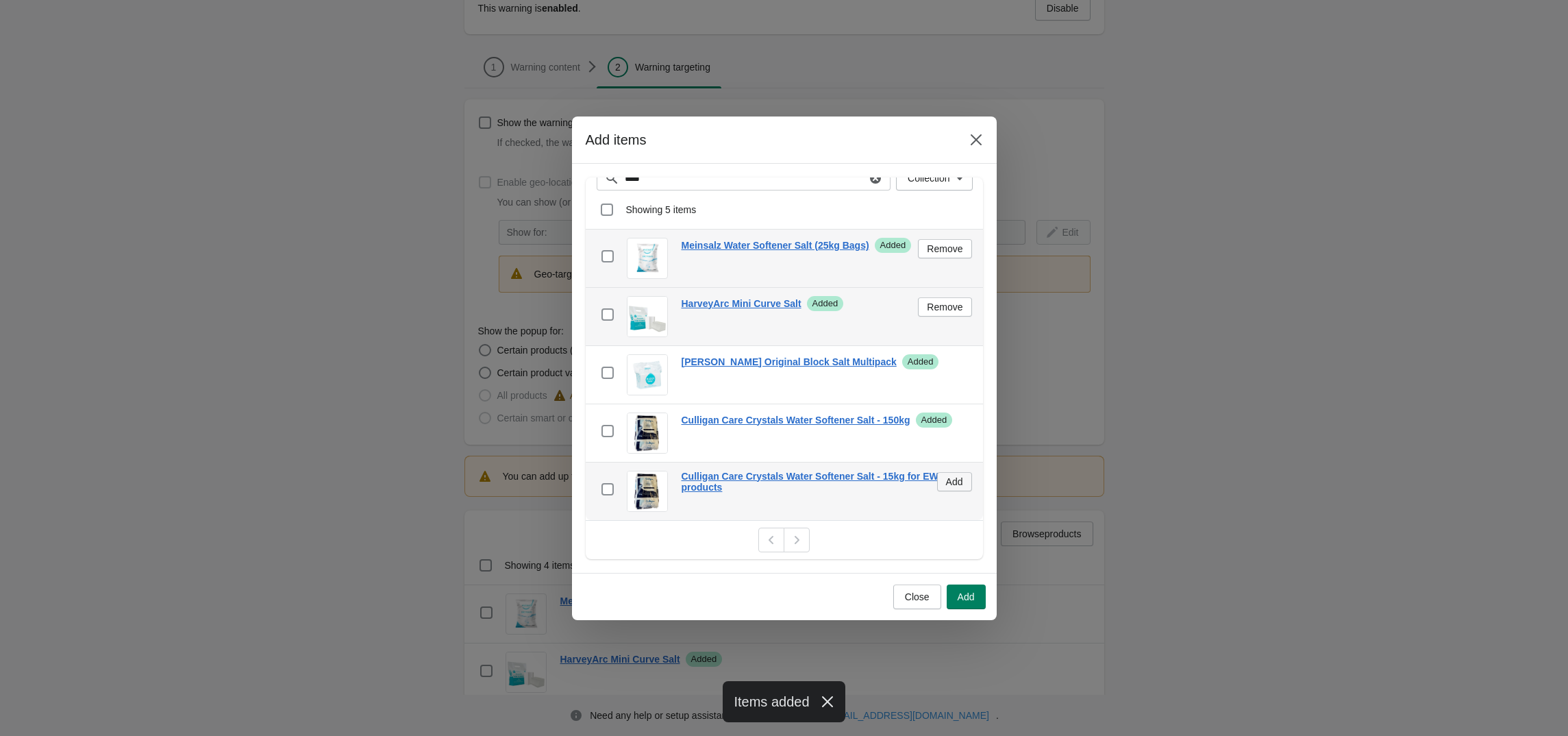 click on "Add" at bounding box center [954, 482] 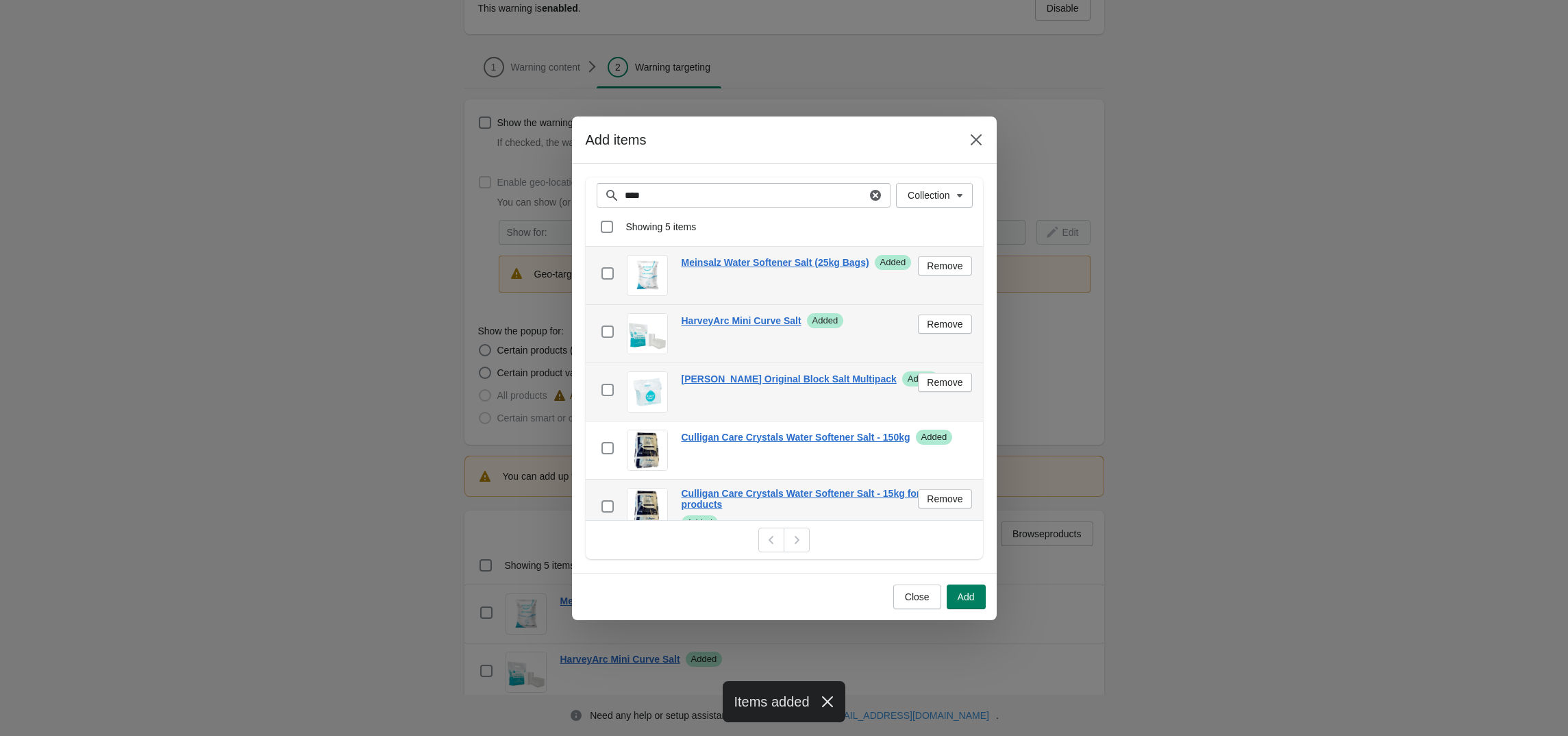 scroll, scrollTop: 0, scrollLeft: 0, axis: both 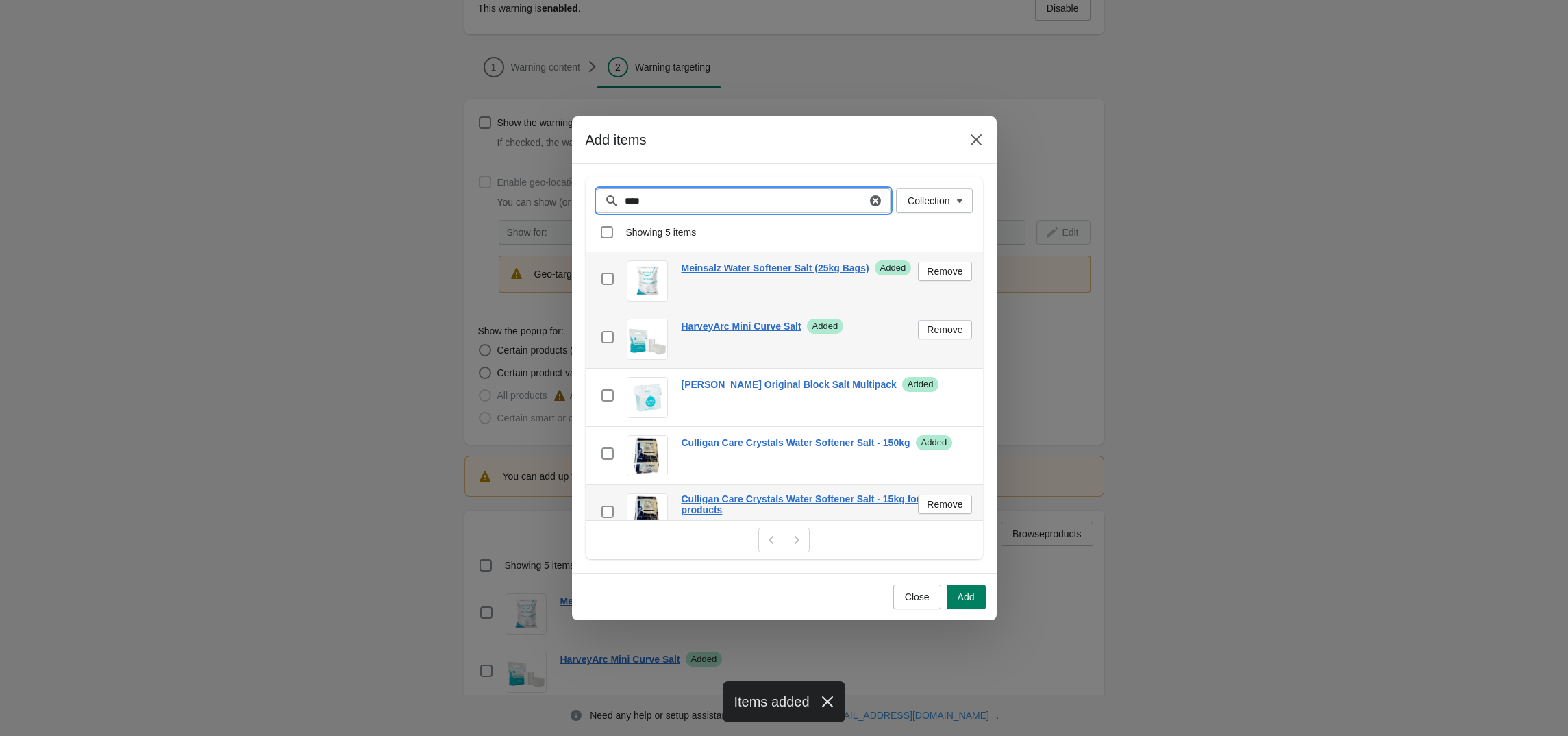 click on "****" at bounding box center [745, 201] 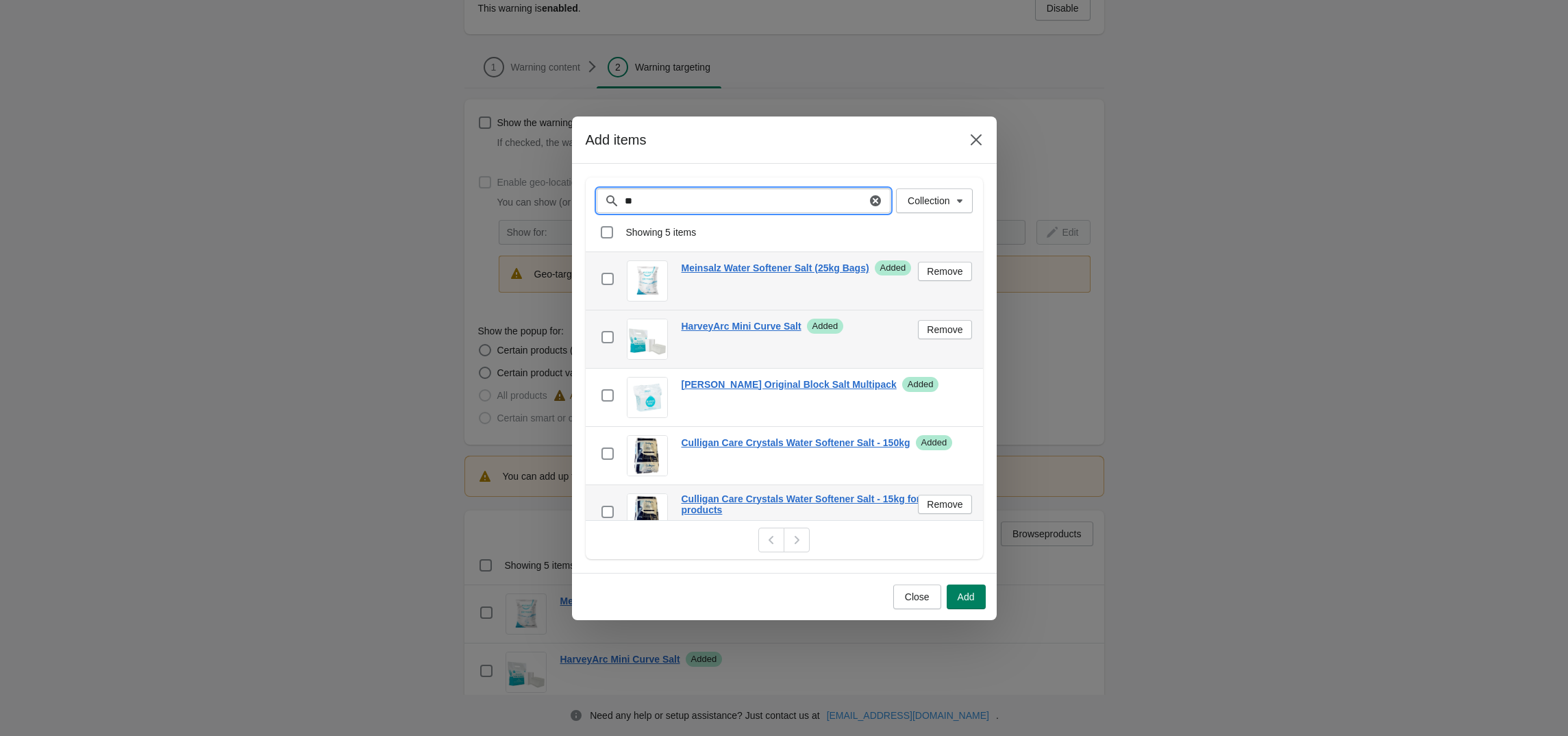 type on "*" 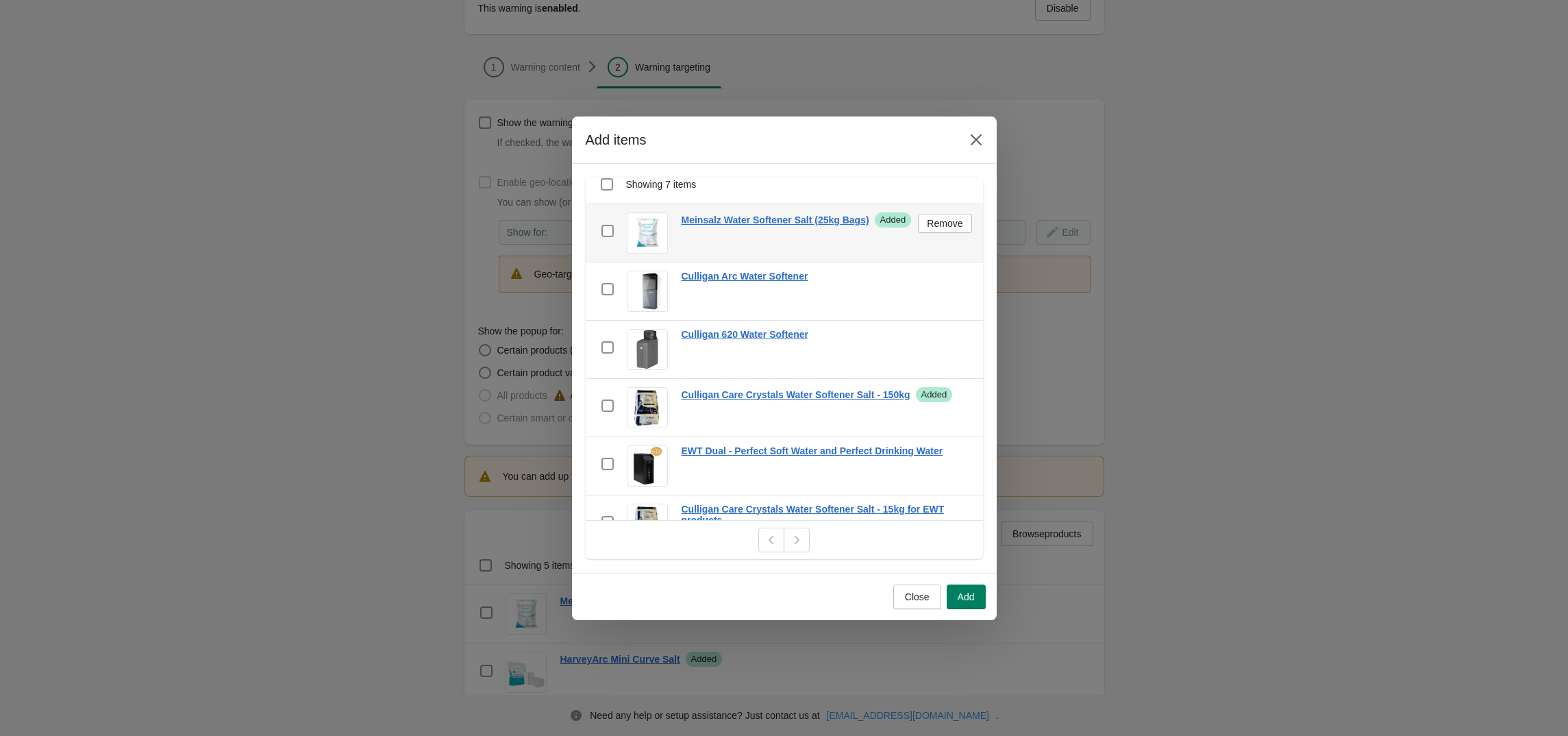 scroll, scrollTop: 0, scrollLeft: 0, axis: both 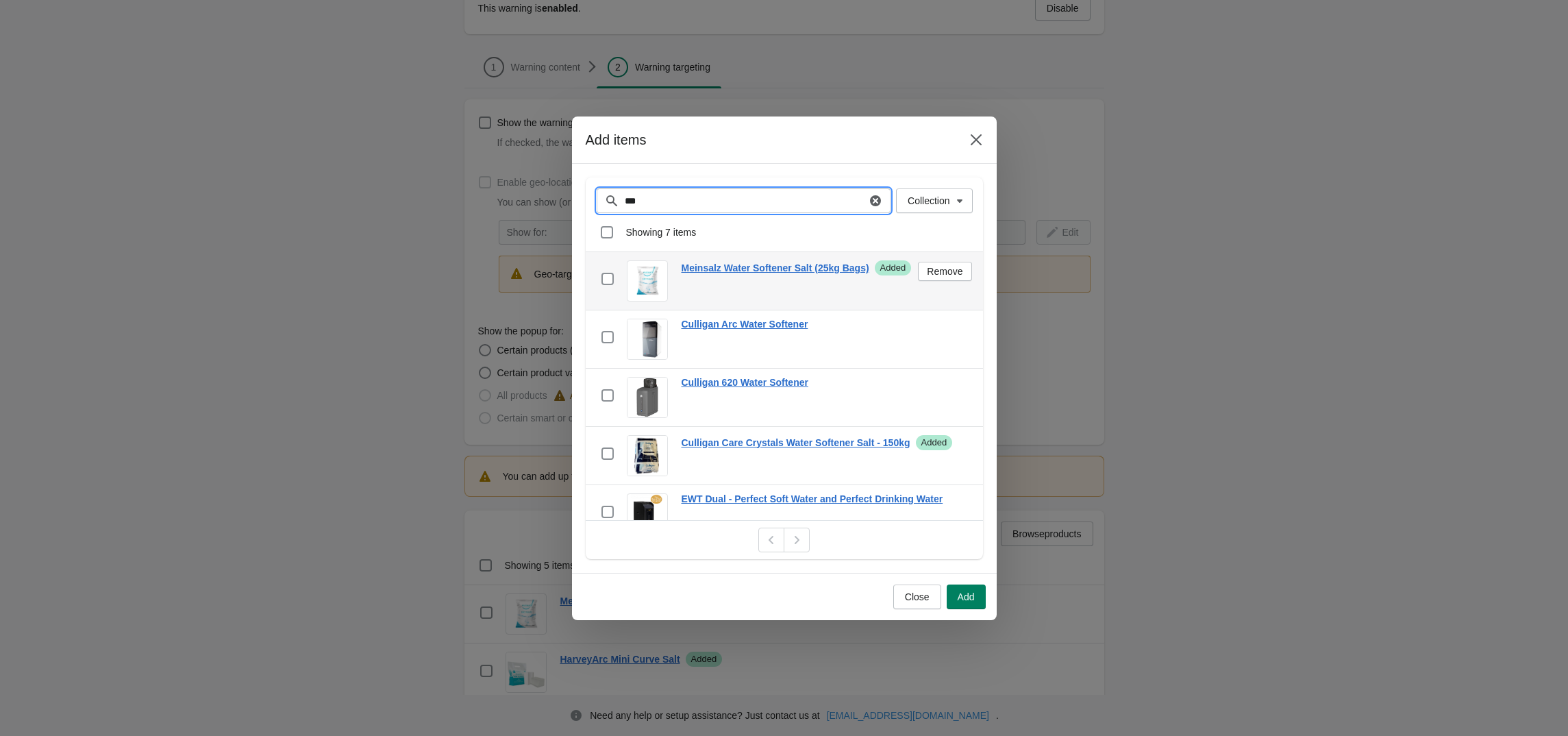 type on "****" 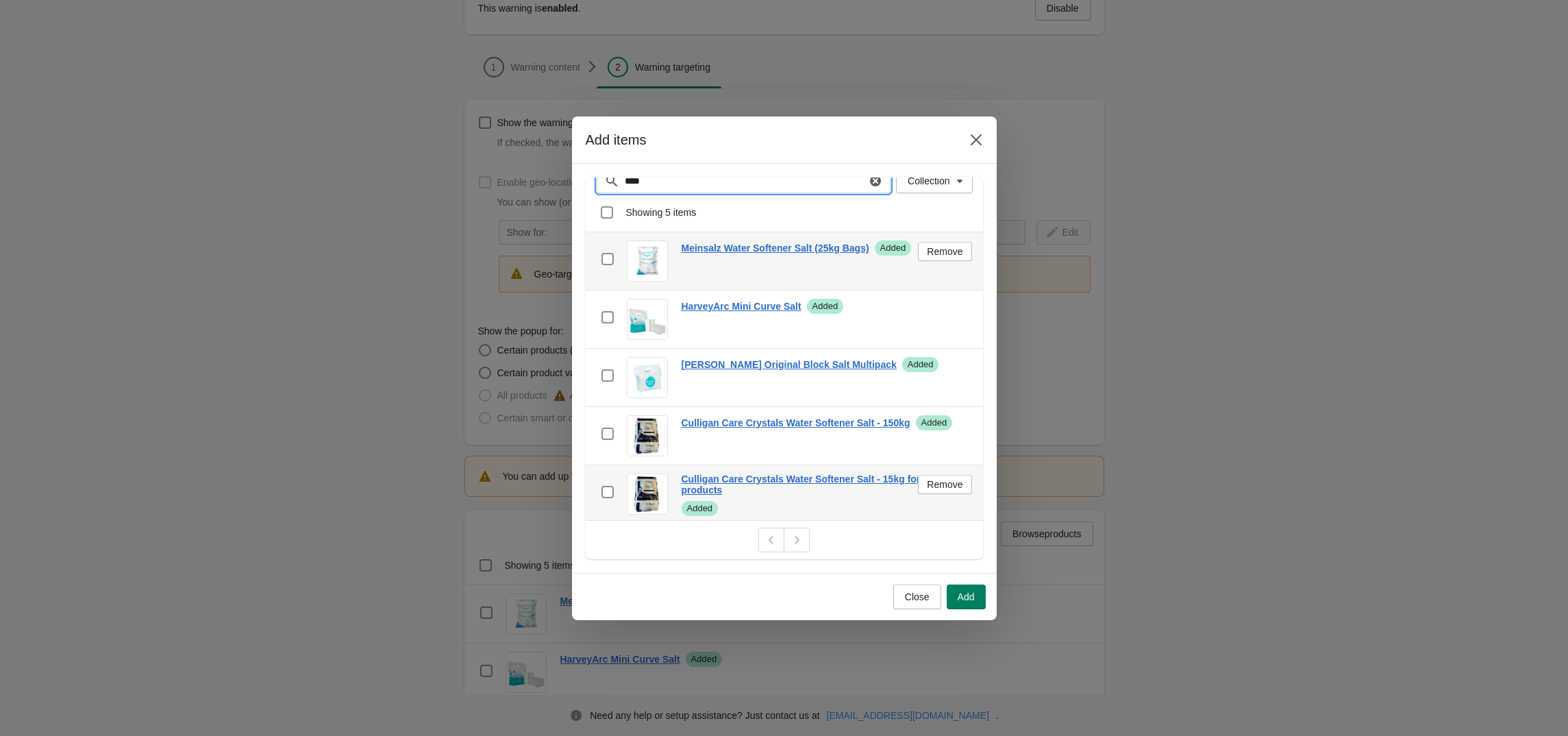 scroll, scrollTop: 25, scrollLeft: 0, axis: vertical 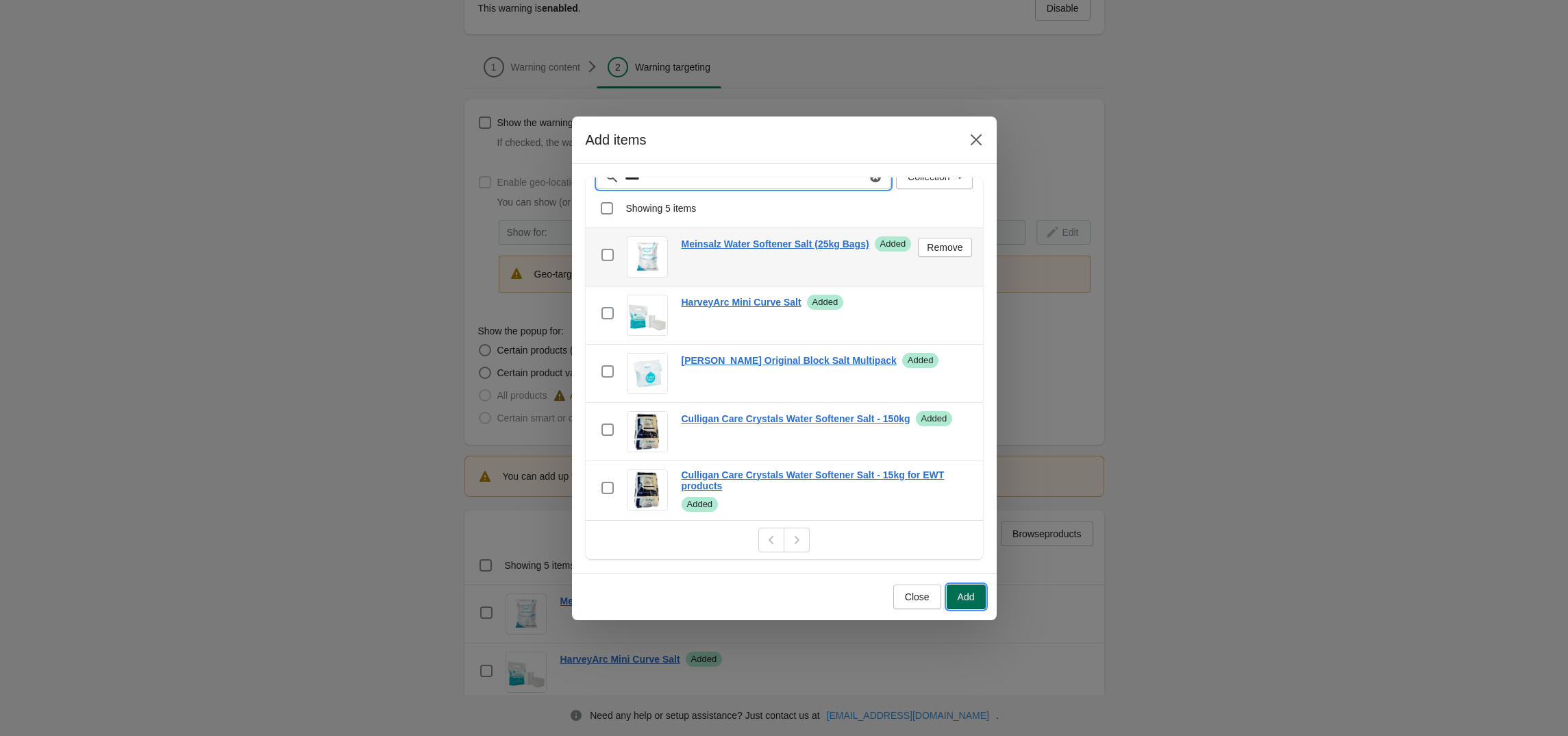 click on "Add" at bounding box center [966, 597] 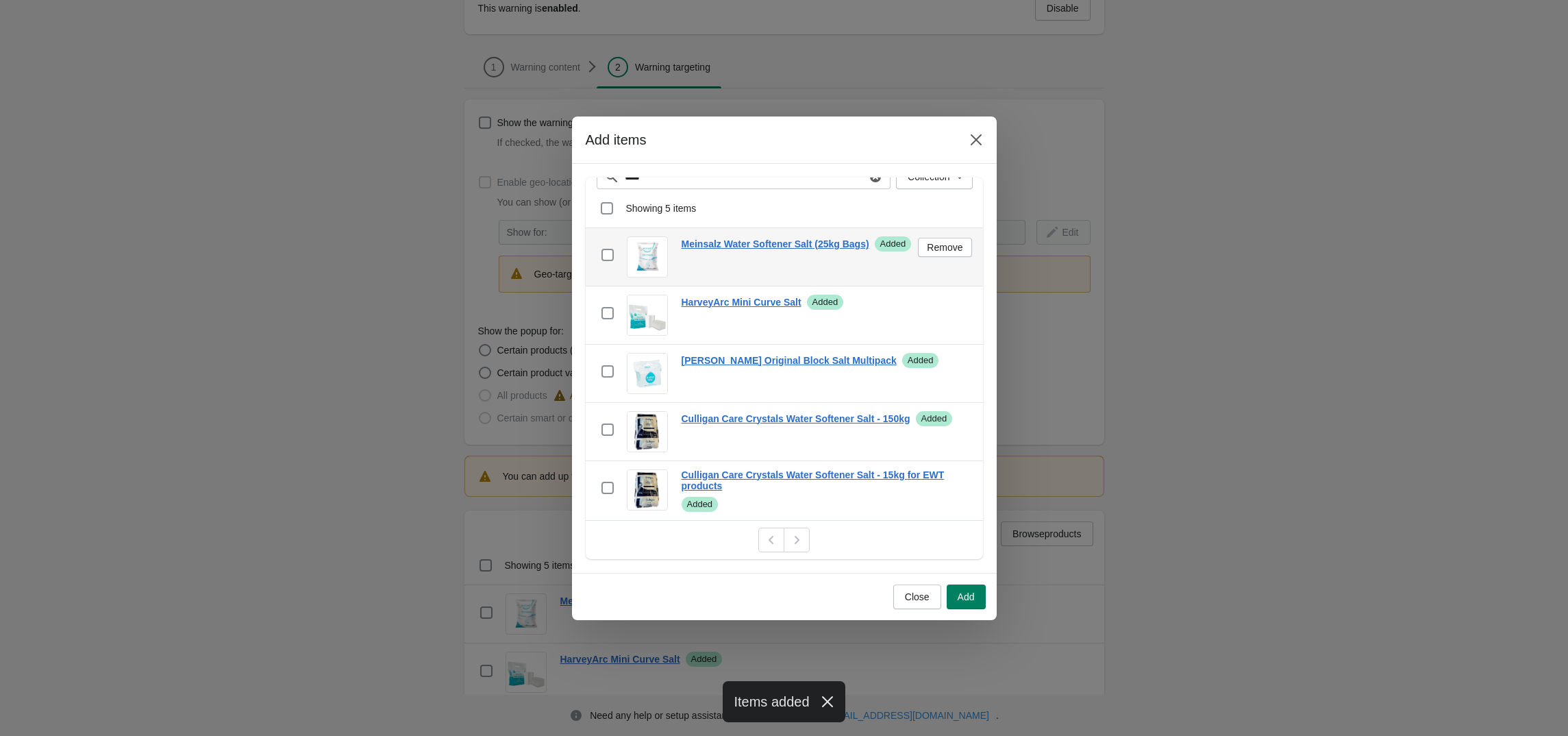 scroll, scrollTop: 0, scrollLeft: 0, axis: both 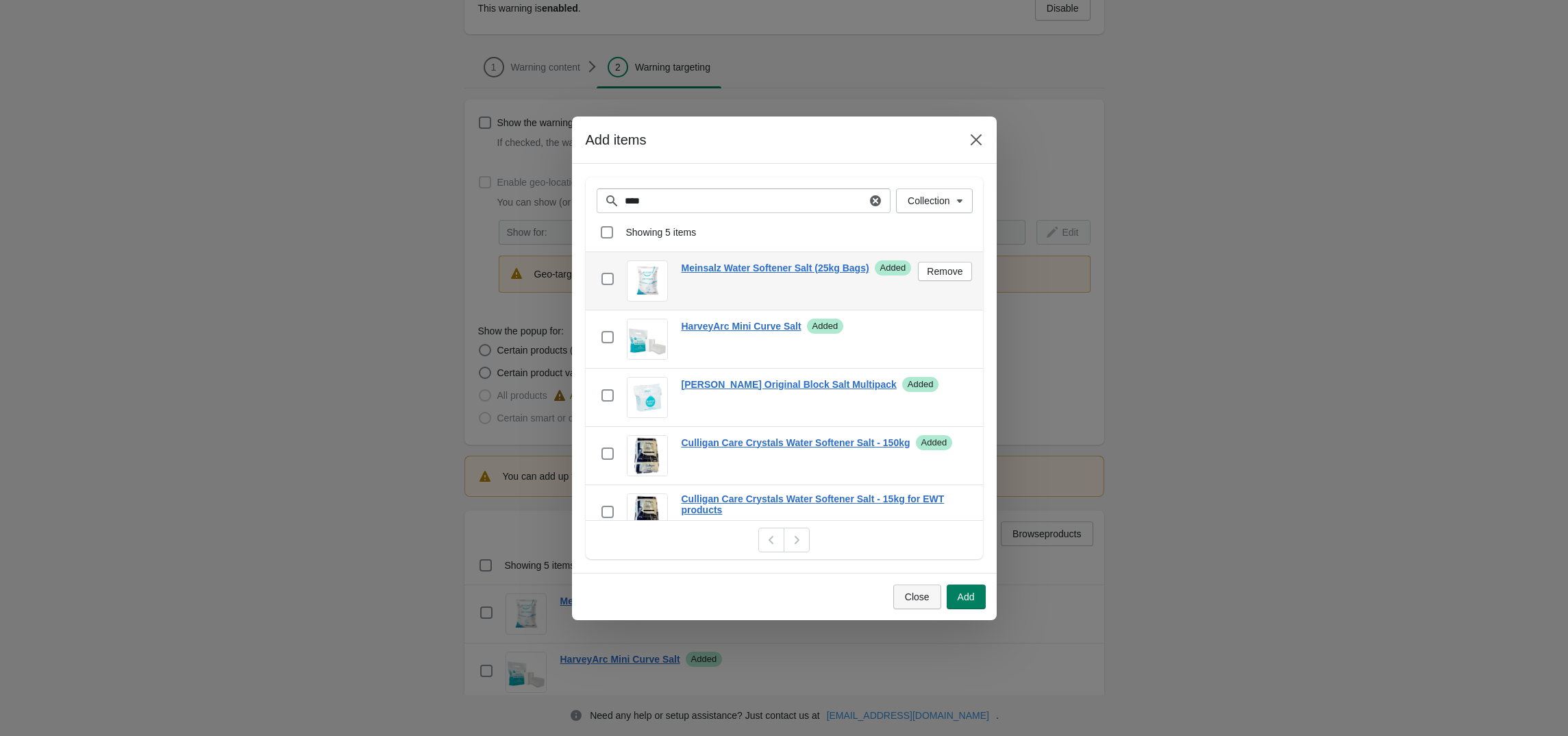 click on "Close" at bounding box center [917, 597] 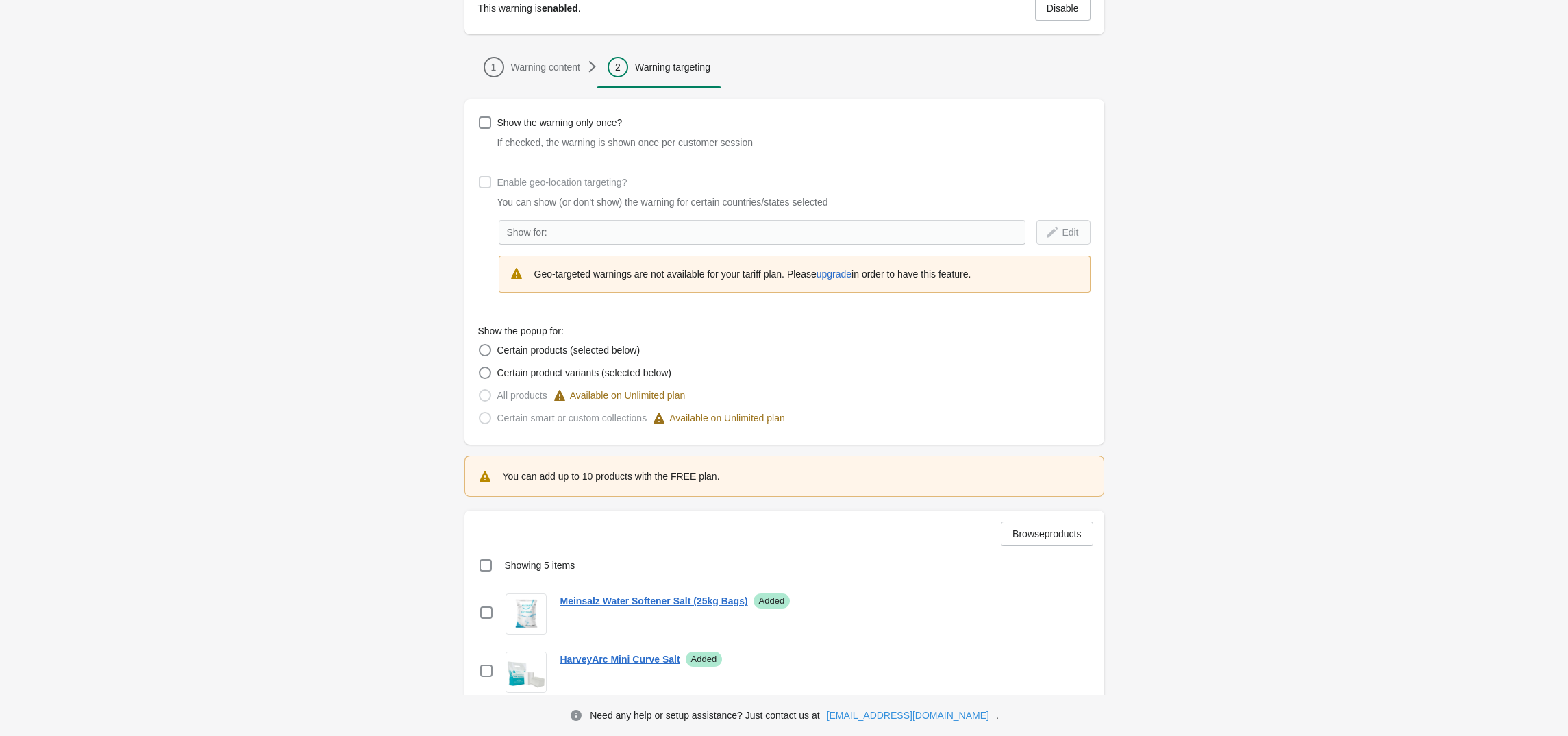 scroll, scrollTop: 23, scrollLeft: 0, axis: vertical 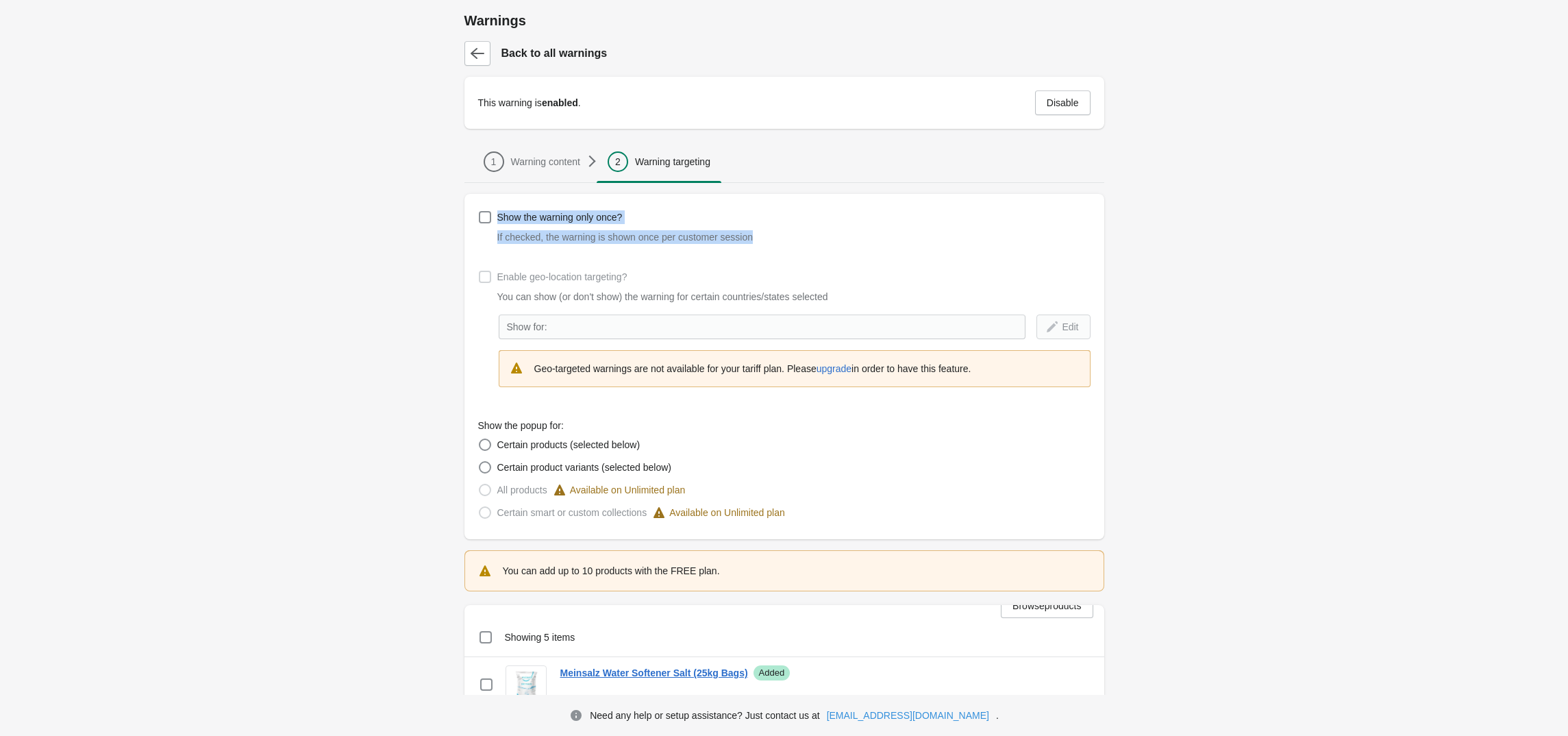 drag, startPoint x: 774, startPoint y: 236, endPoint x: 492, endPoint y: 203, distance: 283.92429 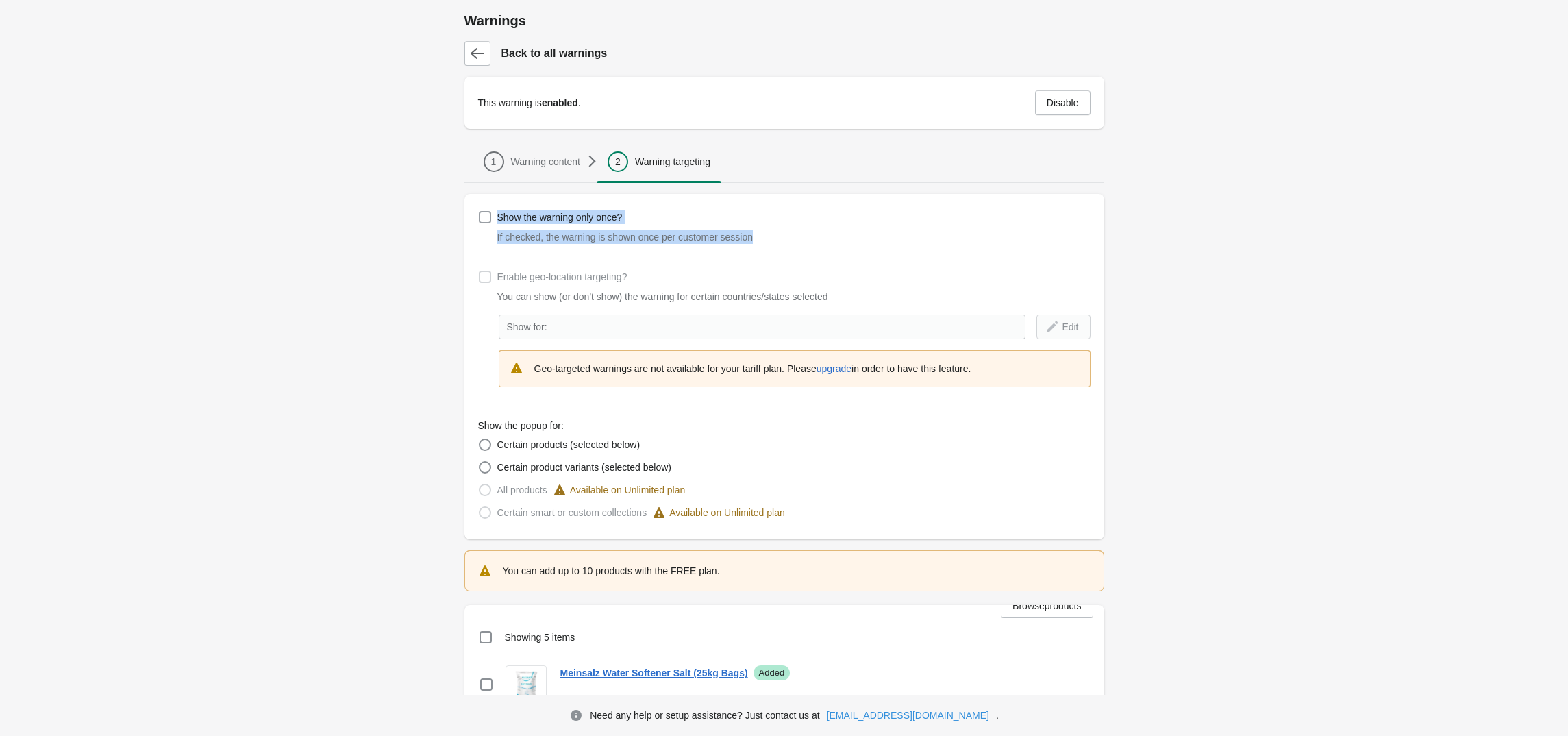 copy on "Show the warning only once? If checked, the warning is shown once per customer session" 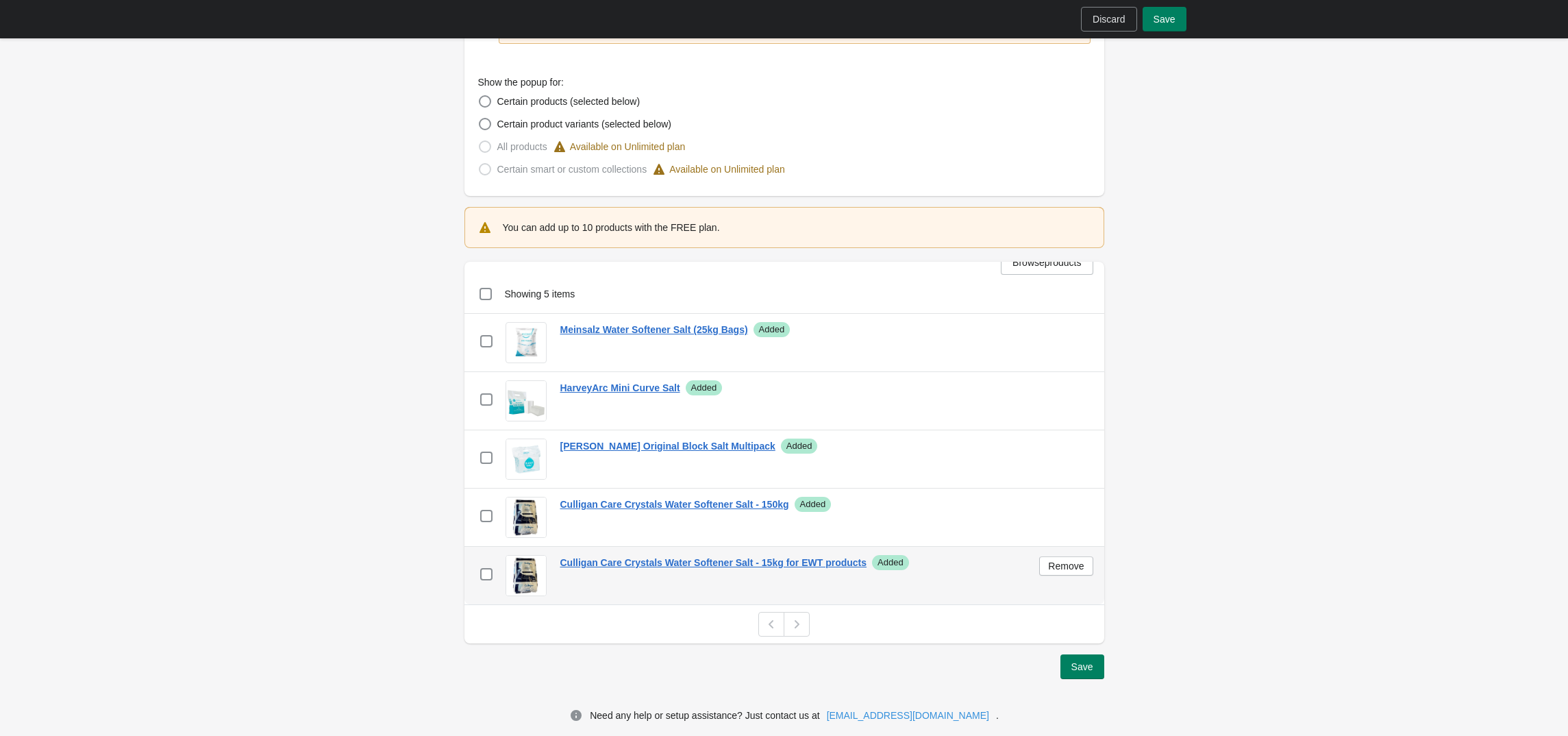 scroll, scrollTop: 347, scrollLeft: 0, axis: vertical 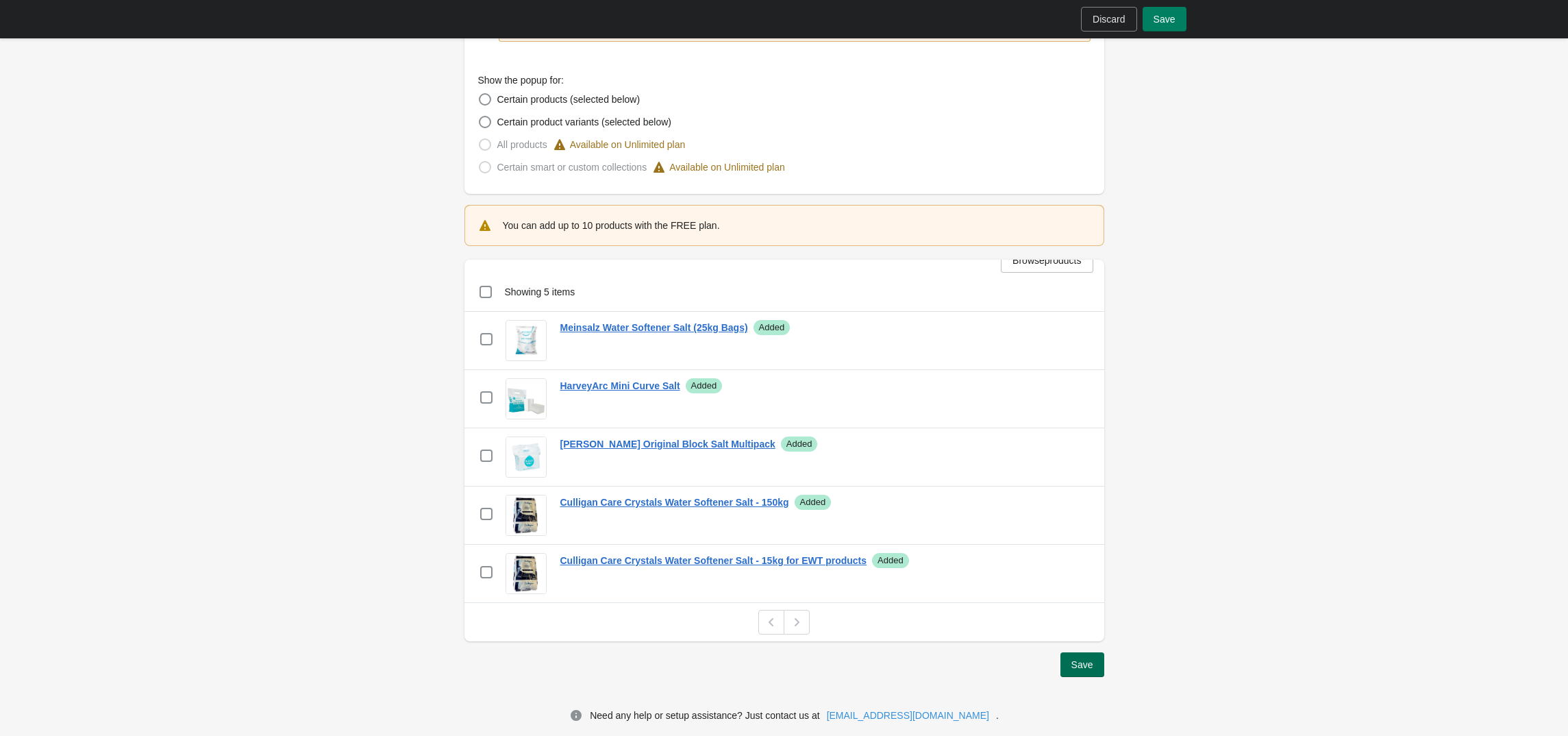 click on "Save" at bounding box center (1082, 665) 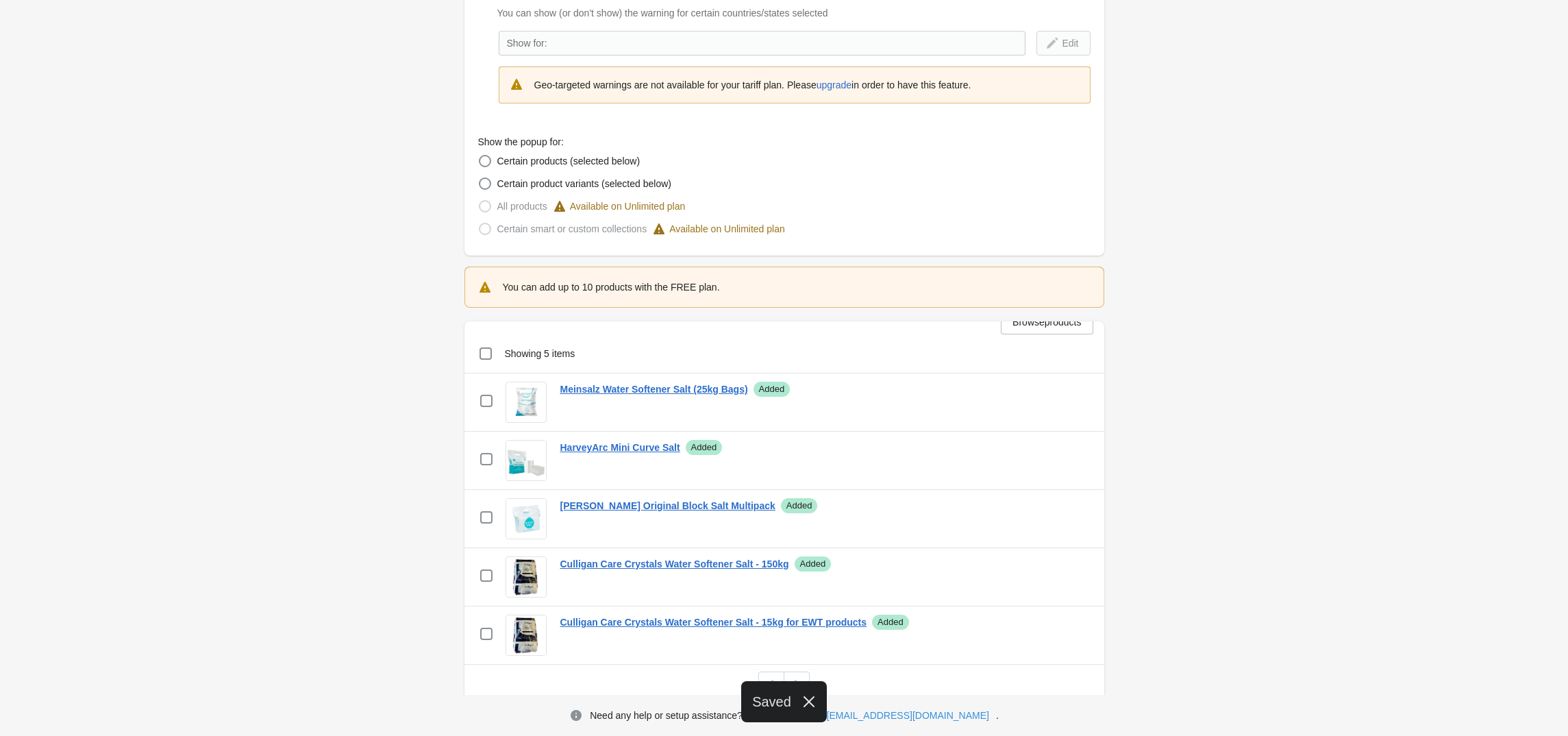 scroll, scrollTop: 347, scrollLeft: 0, axis: vertical 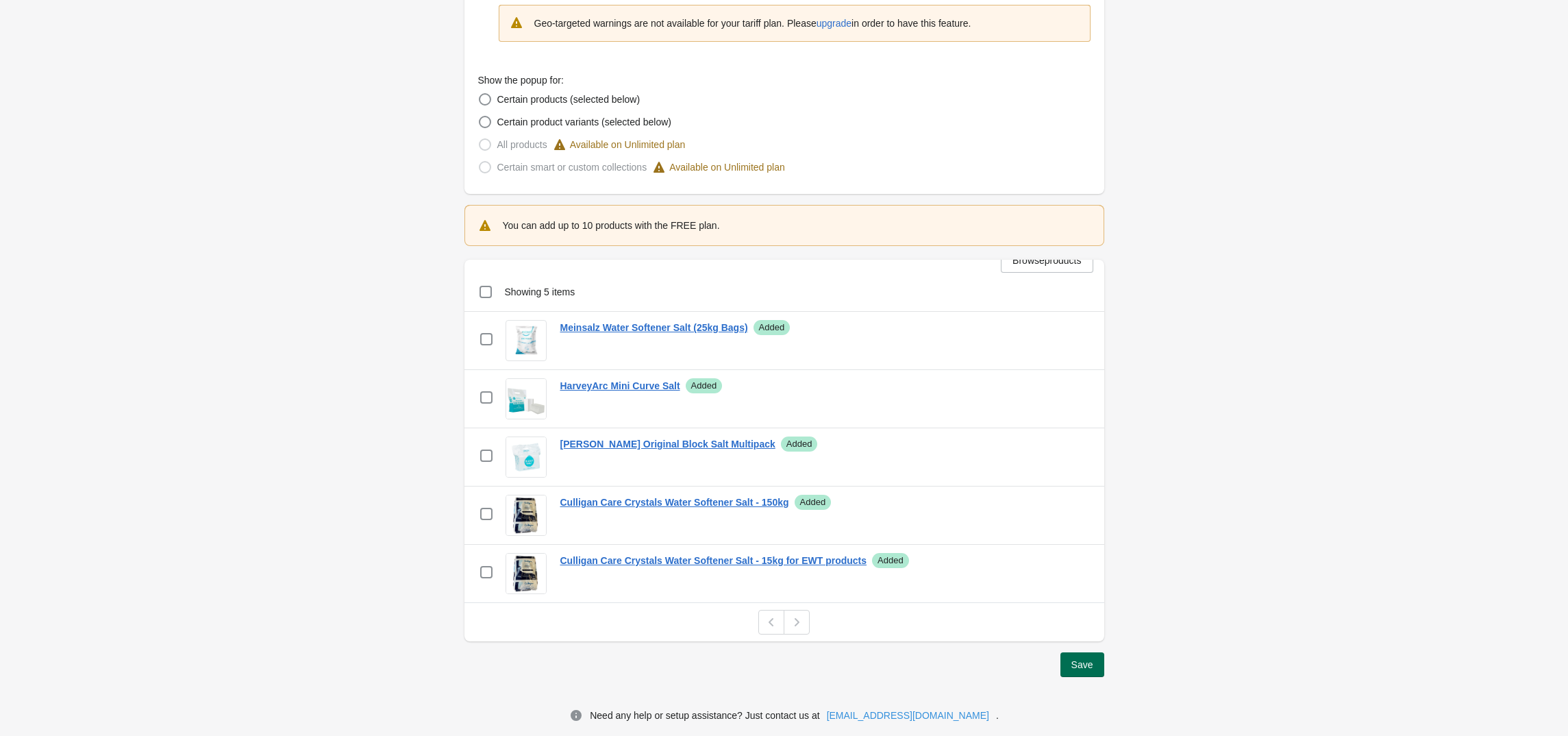 click on "Save" at bounding box center (1082, 665) 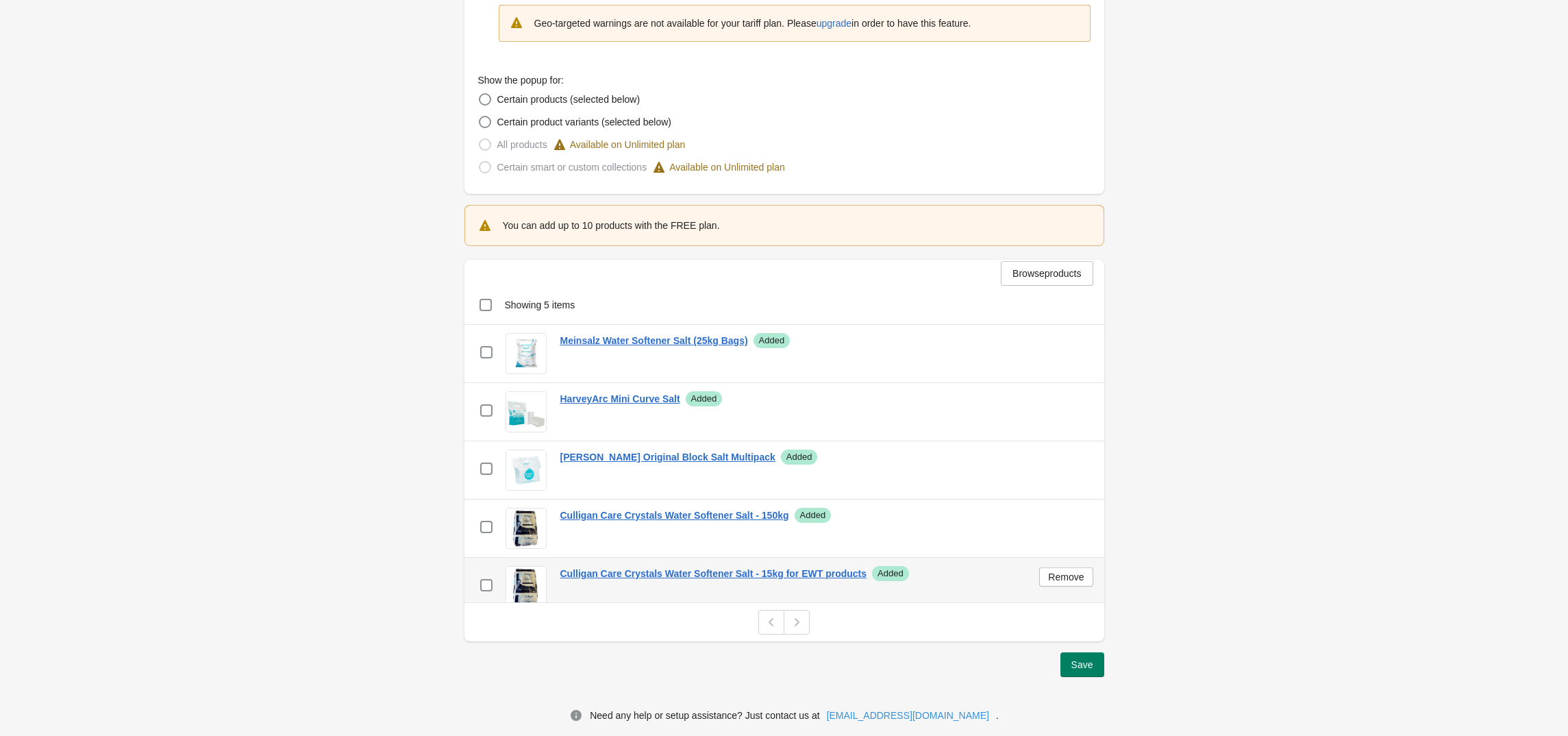 scroll, scrollTop: 0, scrollLeft: 0, axis: both 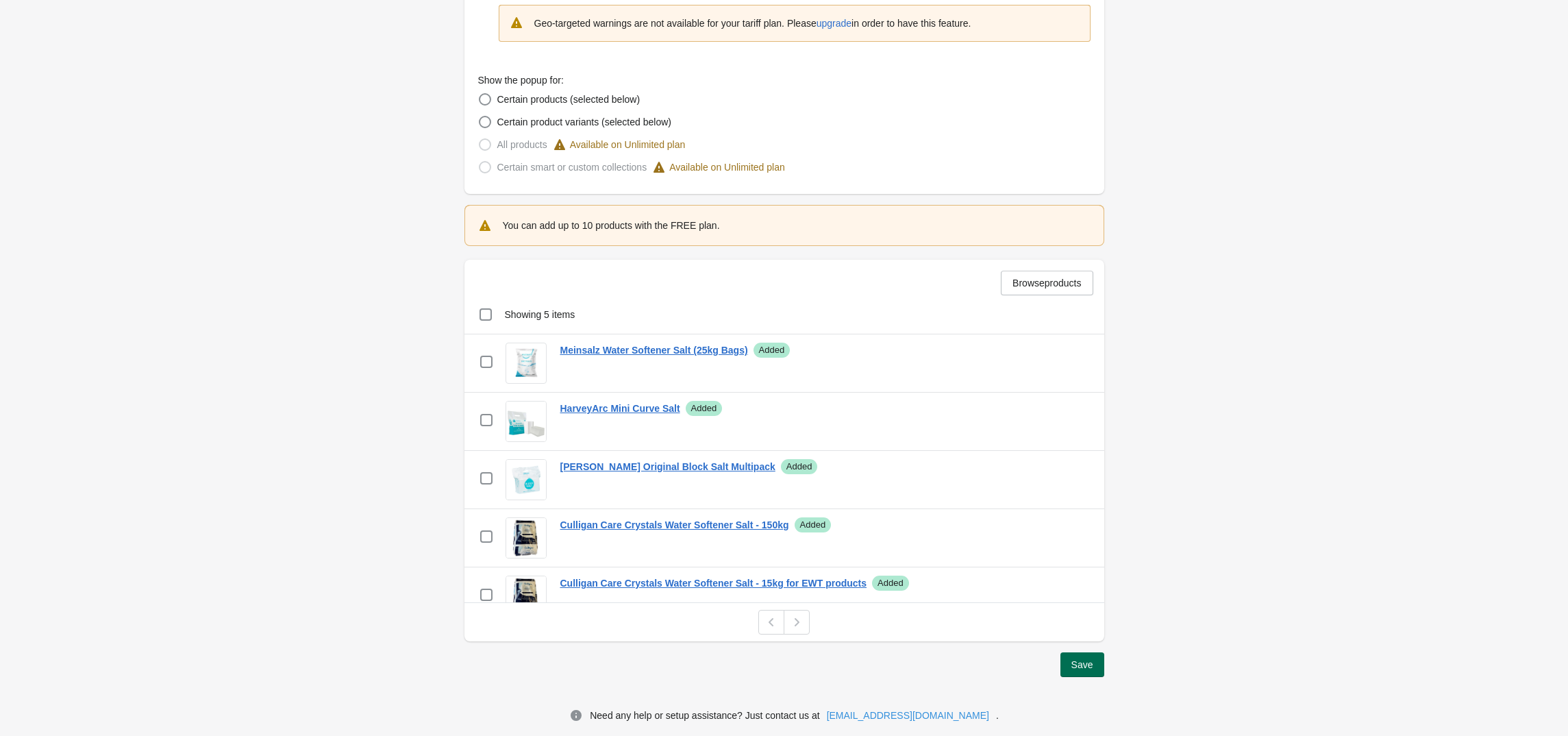 click on "Save" at bounding box center (1082, 665) 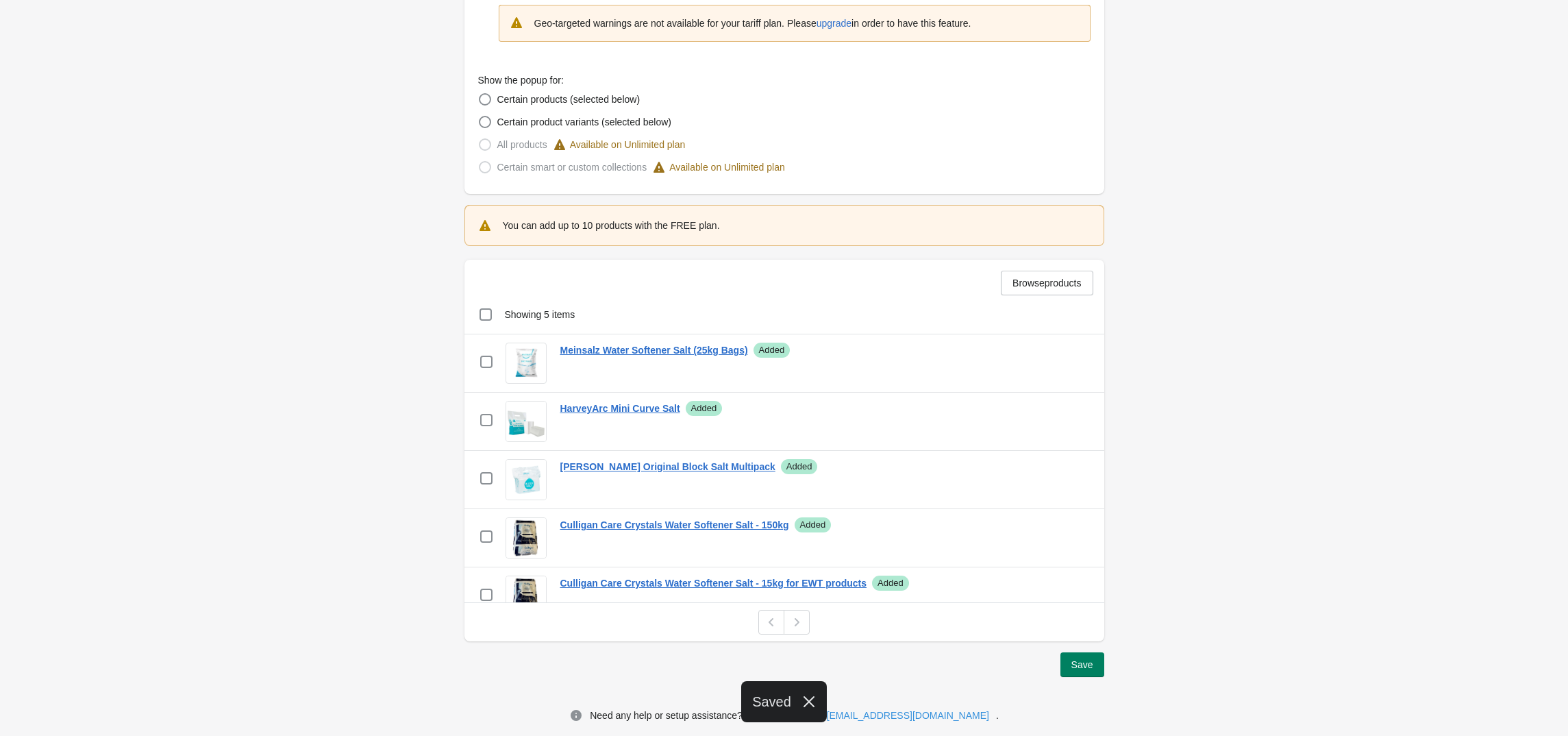 scroll, scrollTop: 0, scrollLeft: 0, axis: both 